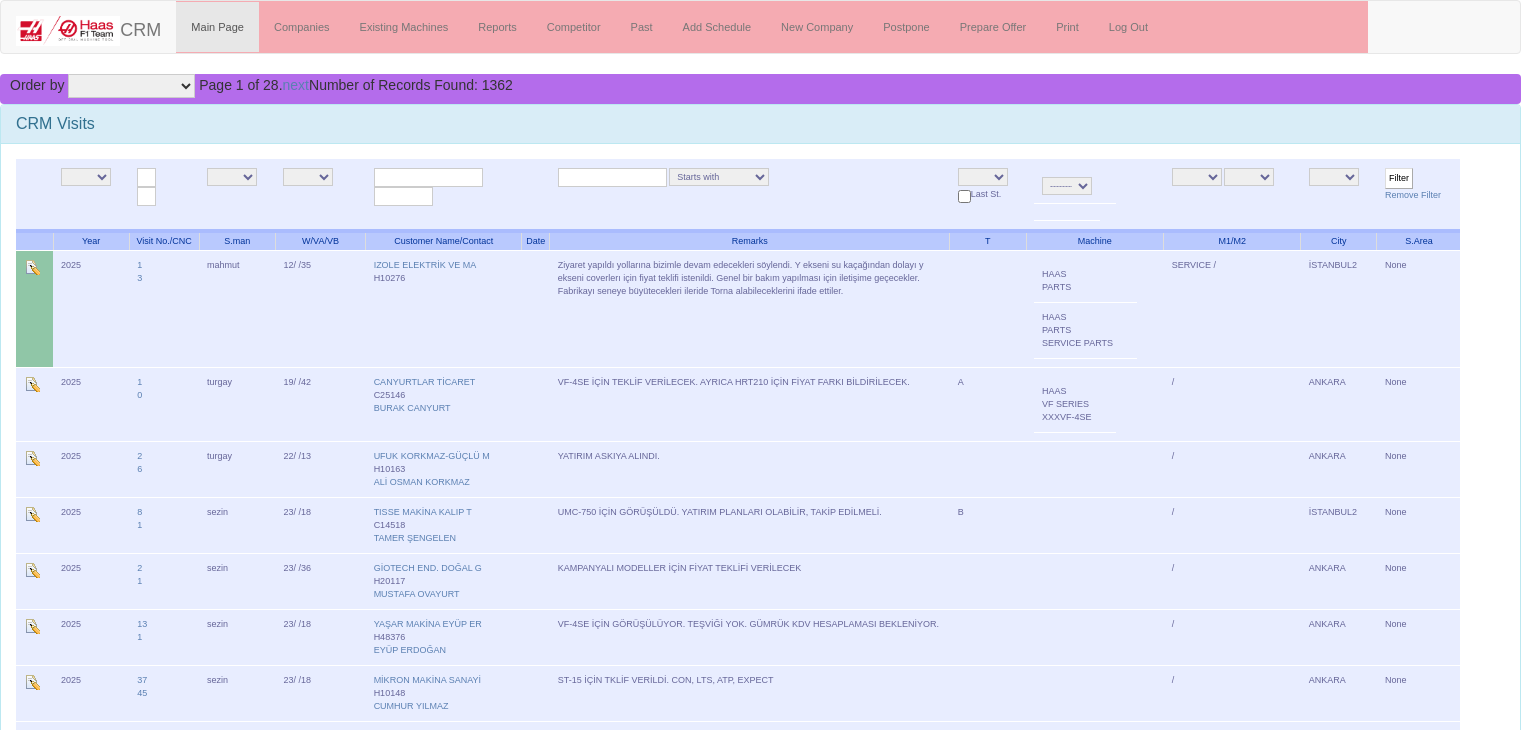 scroll, scrollTop: 0, scrollLeft: 0, axis: both 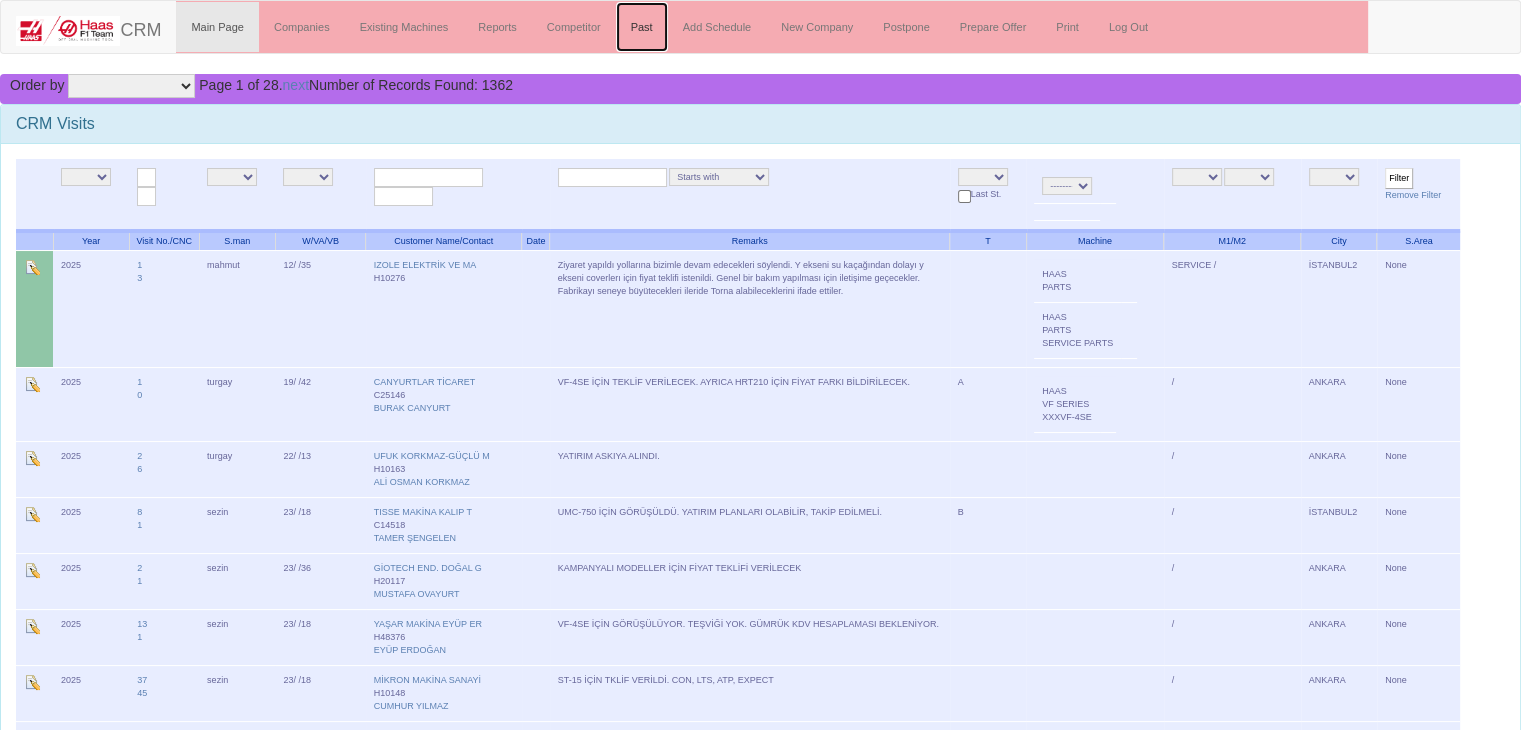 click on "Past" at bounding box center [642, 27] 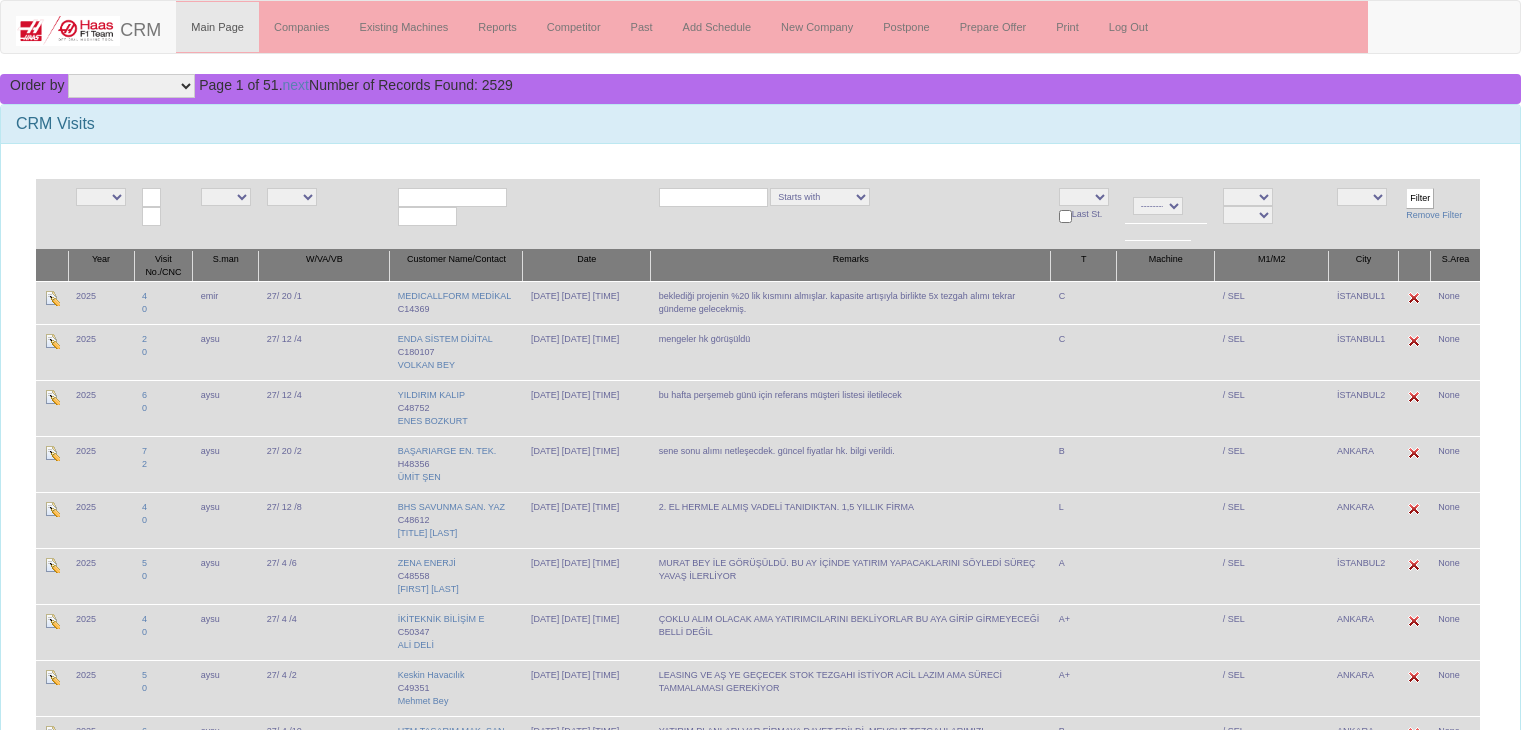 scroll, scrollTop: 0, scrollLeft: 0, axis: both 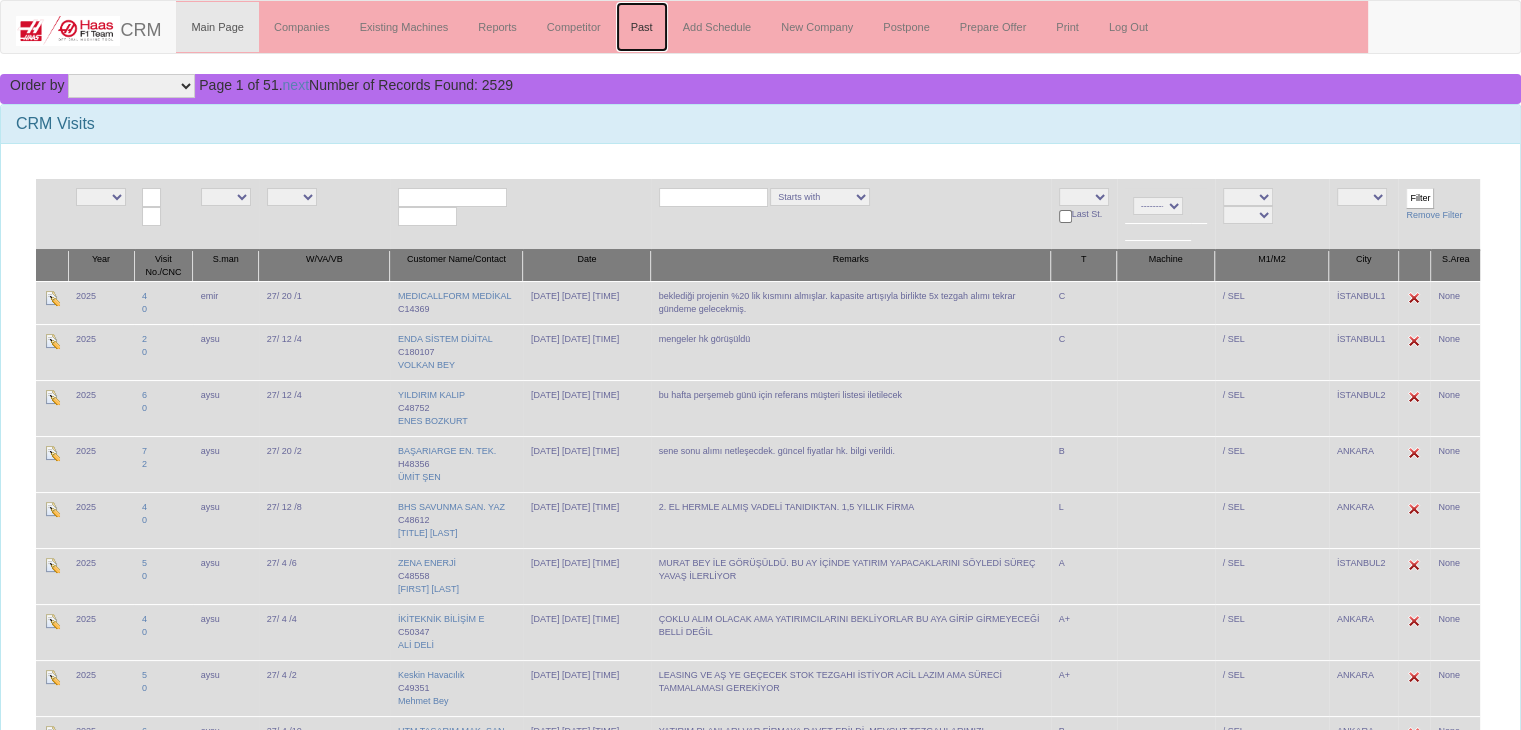 click on "Past" at bounding box center (642, 27) 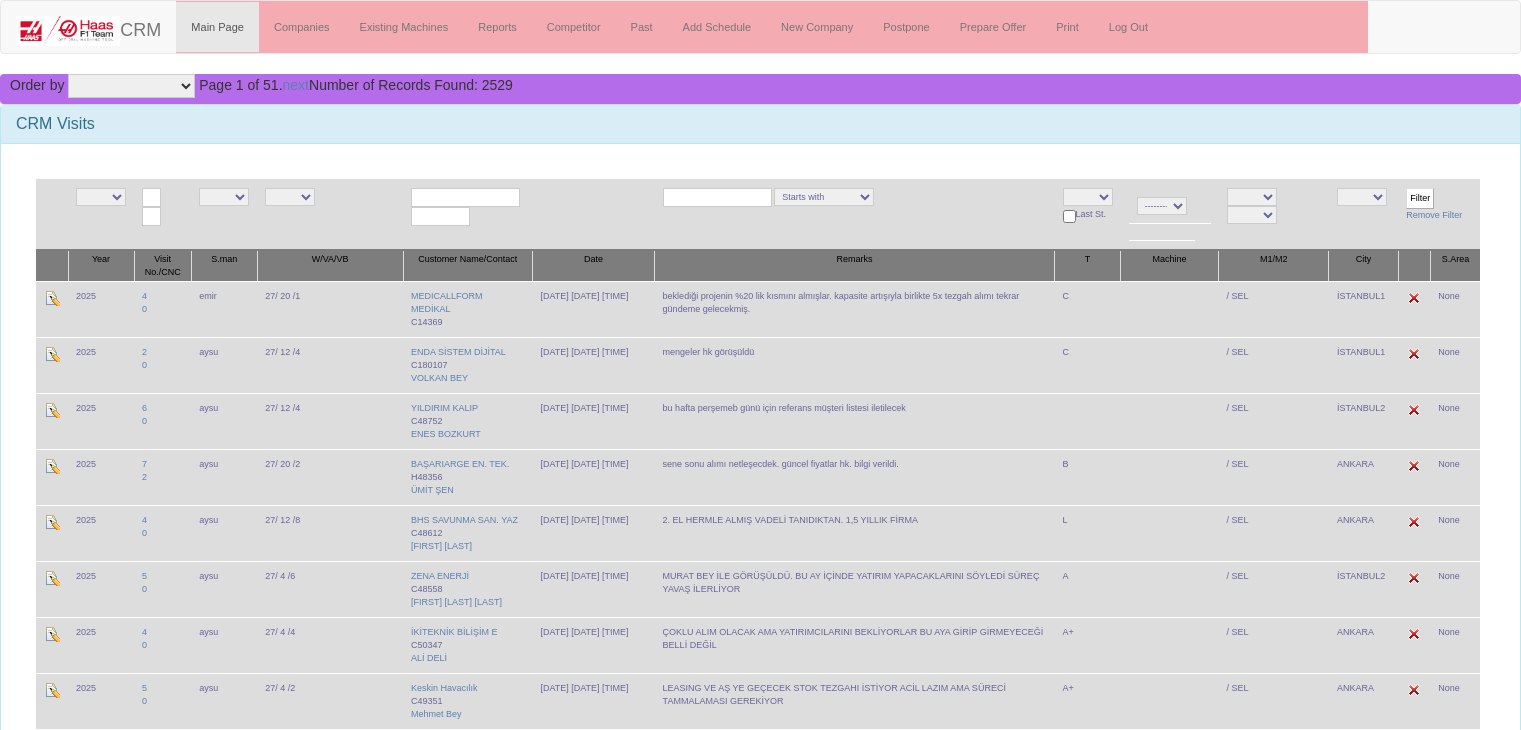 scroll, scrollTop: 0, scrollLeft: 0, axis: both 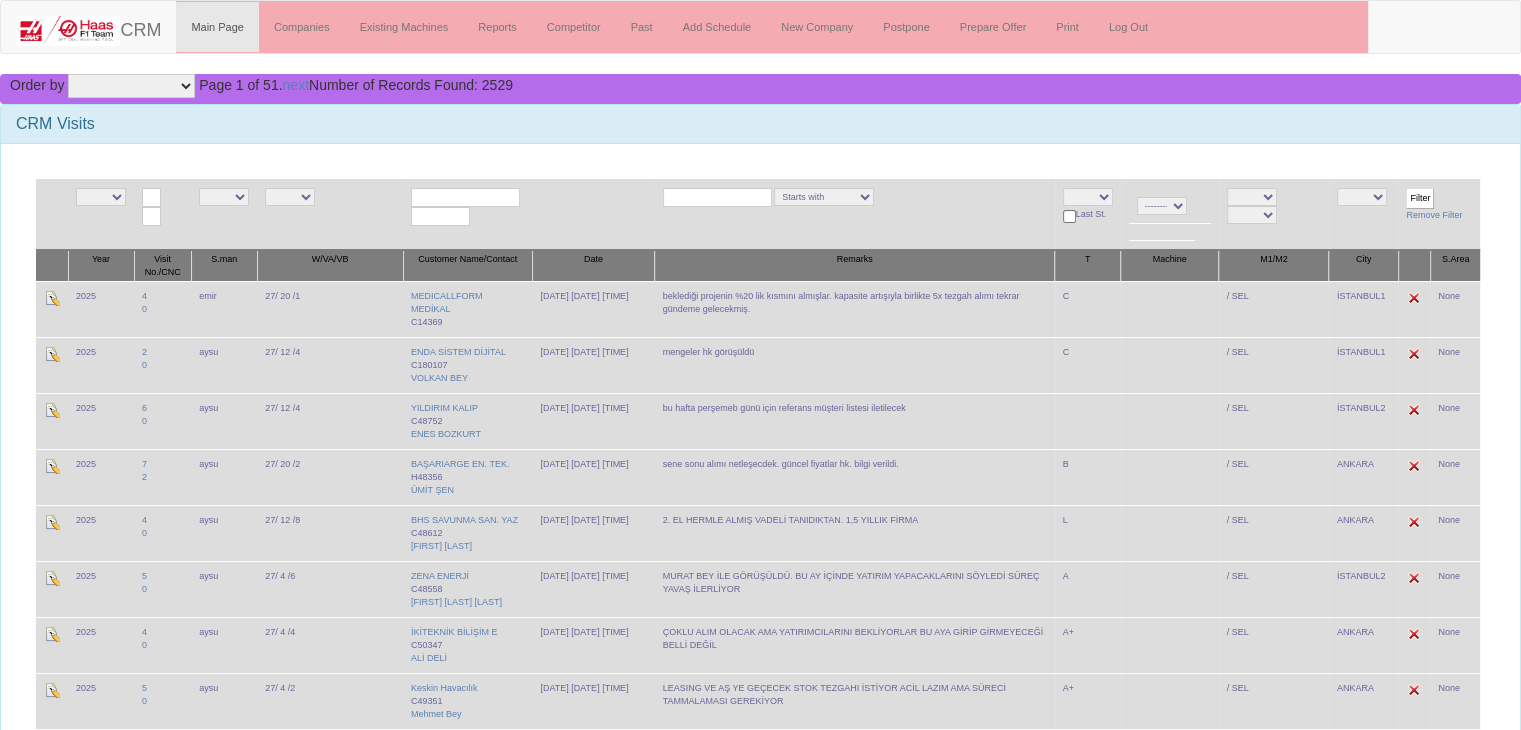 click at bounding box center (717, 197) 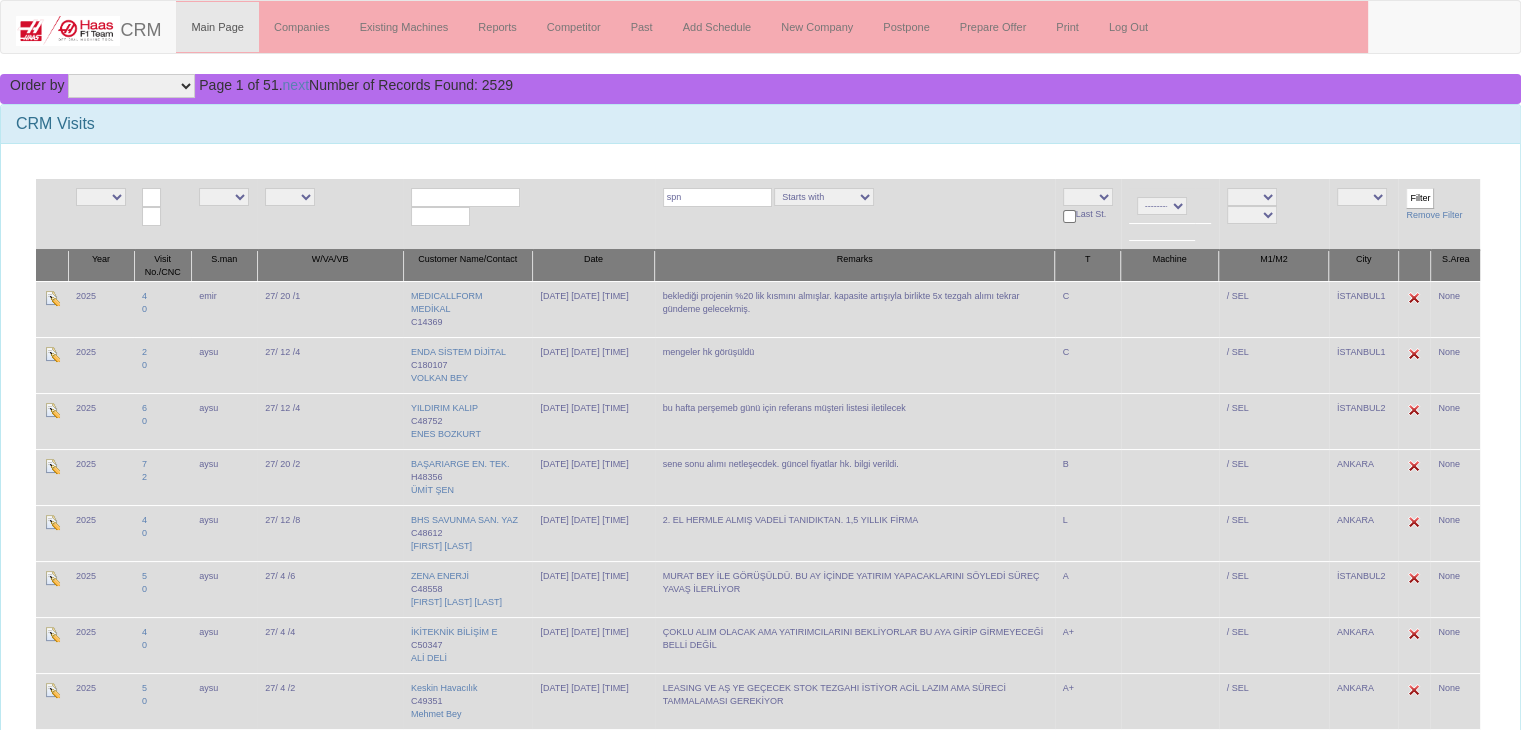 type on "spn" 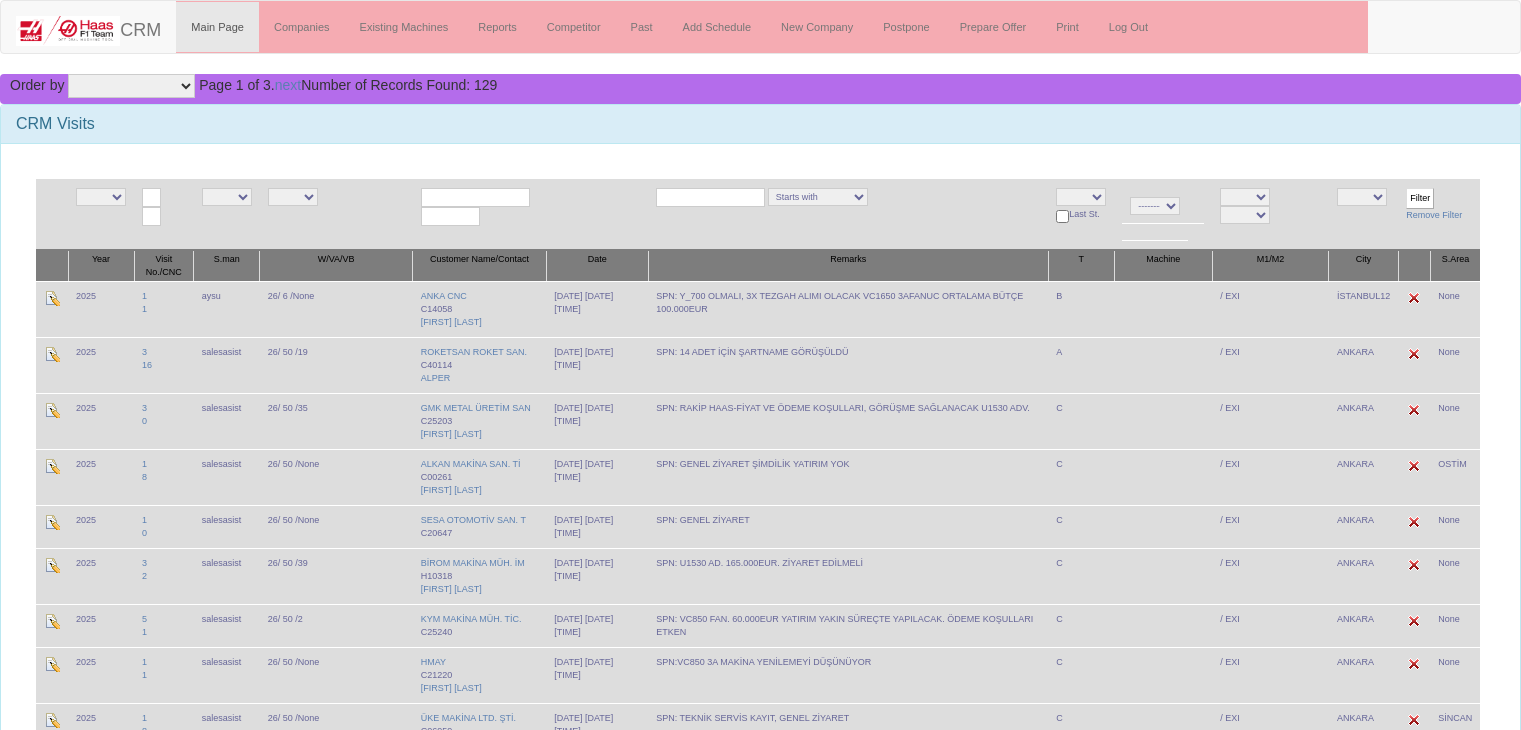 scroll, scrollTop: 0, scrollLeft: 0, axis: both 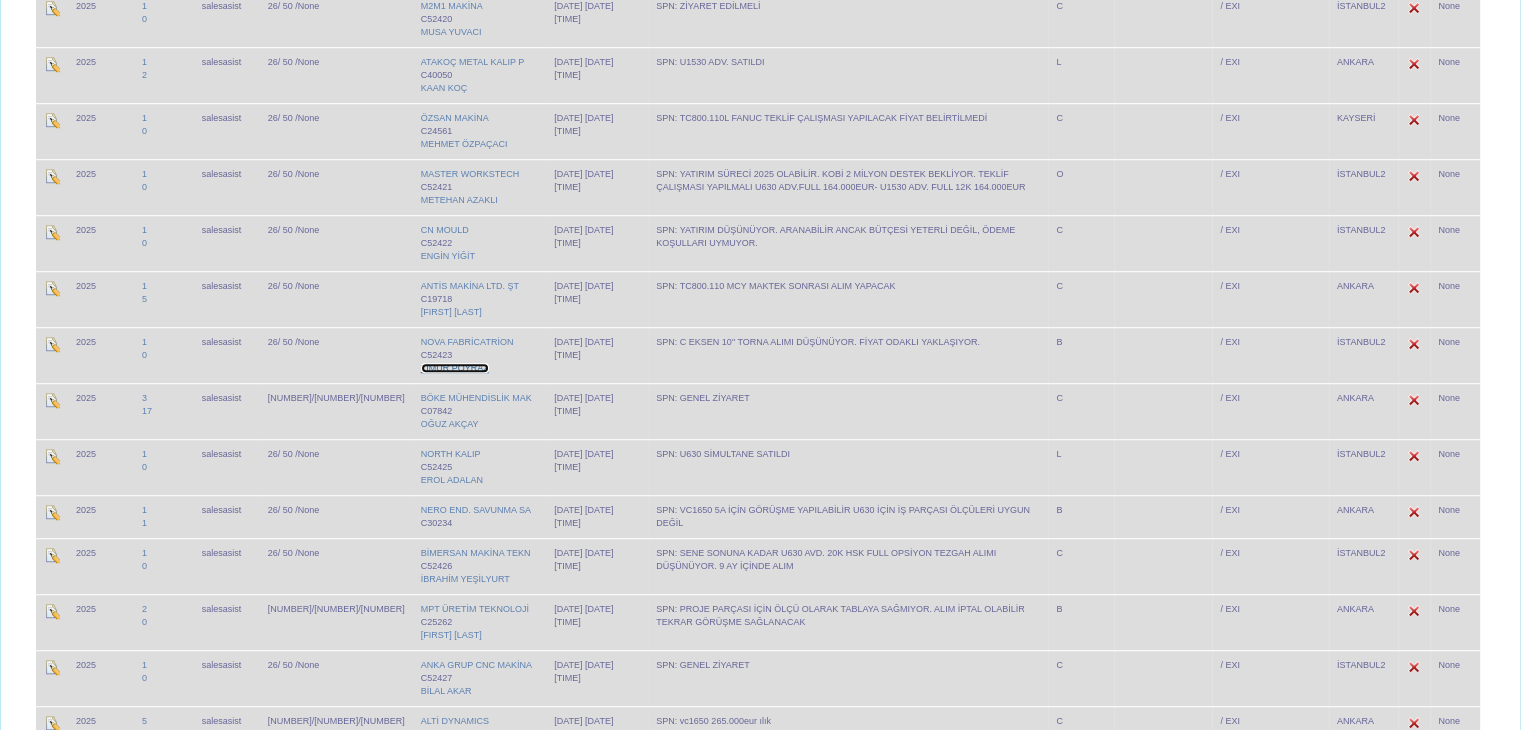 click on "TİMUR POYRAZ" at bounding box center (455, 368) 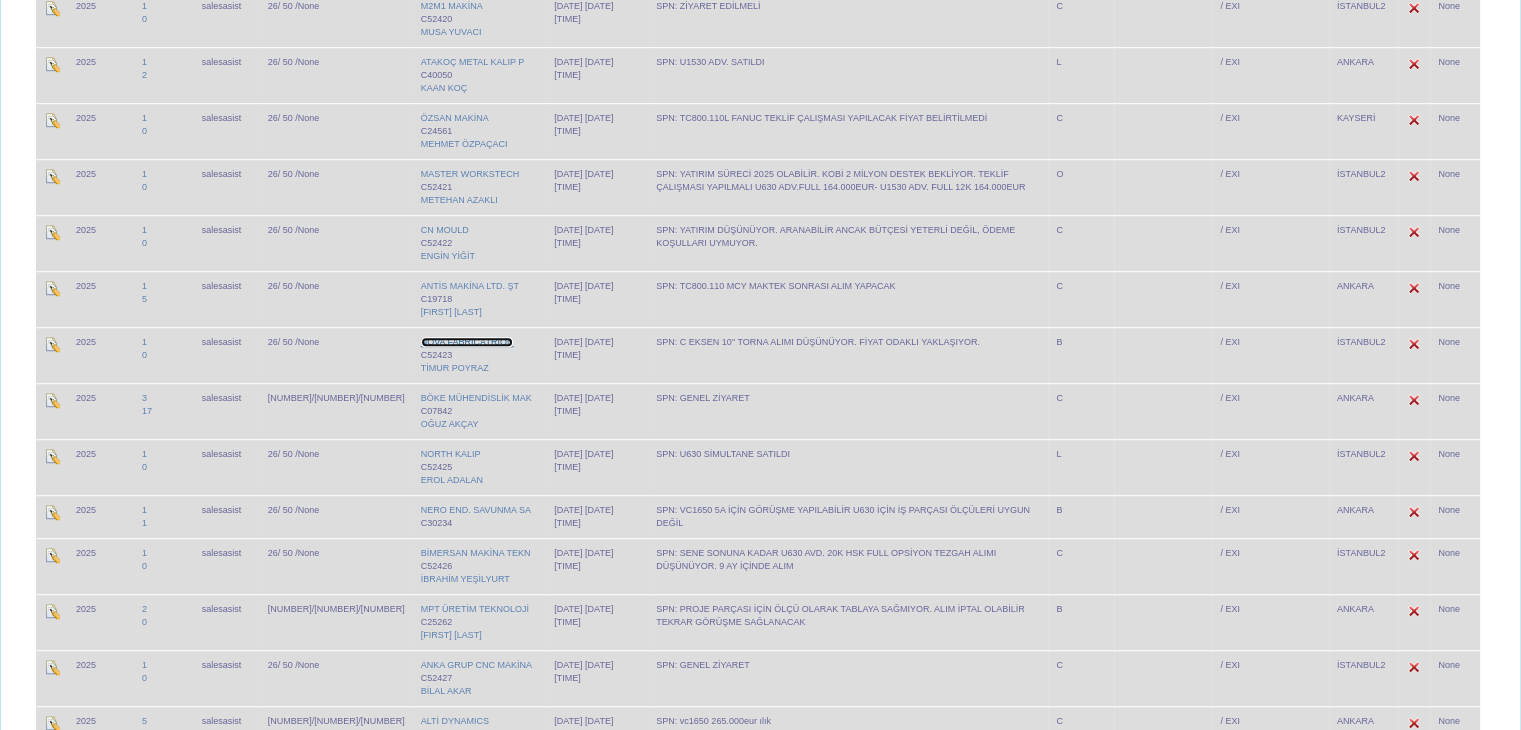 click on "NOVA FABRİCATRİON" at bounding box center (467, 342) 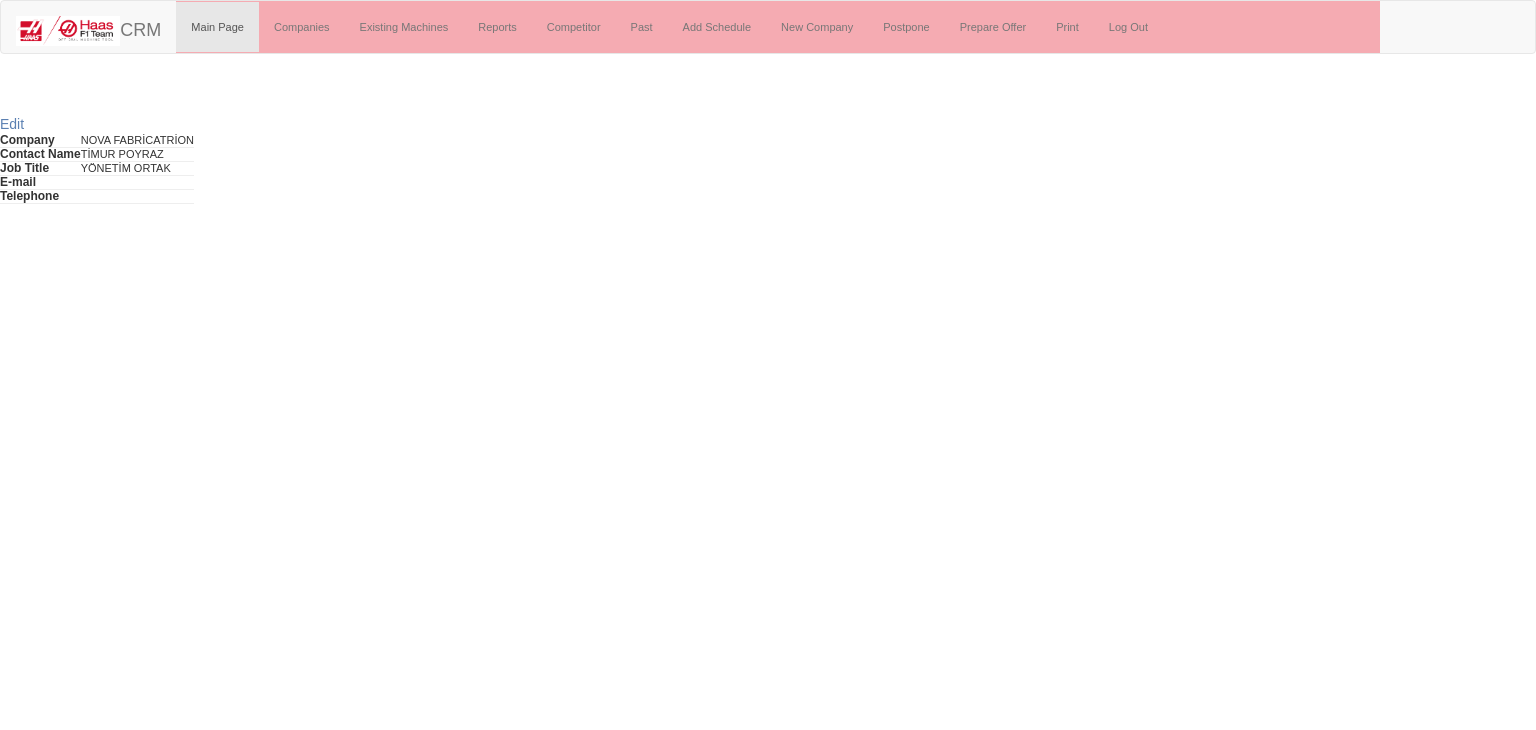 scroll, scrollTop: 0, scrollLeft: 0, axis: both 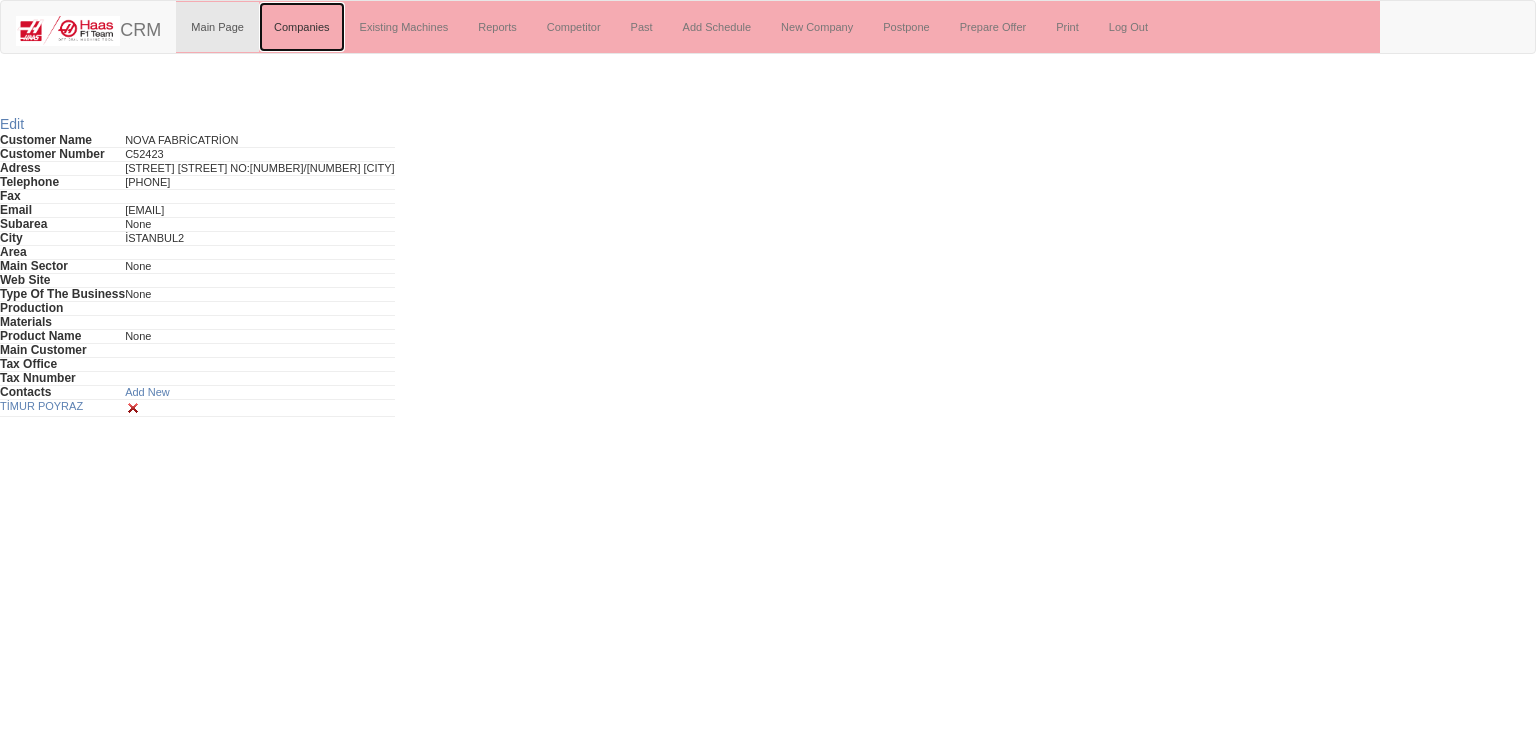 click on "Companies" at bounding box center [302, 27] 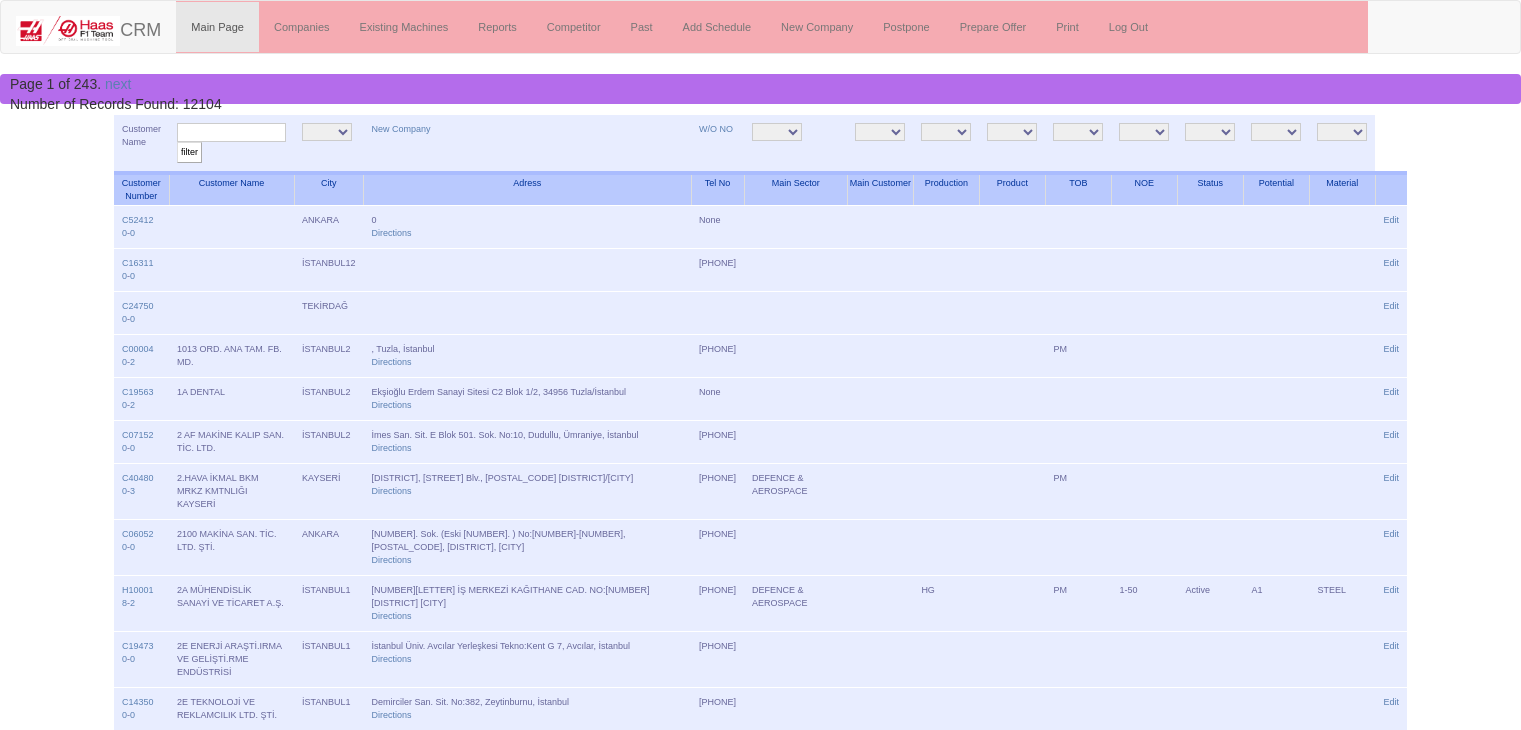 scroll, scrollTop: 0, scrollLeft: 0, axis: both 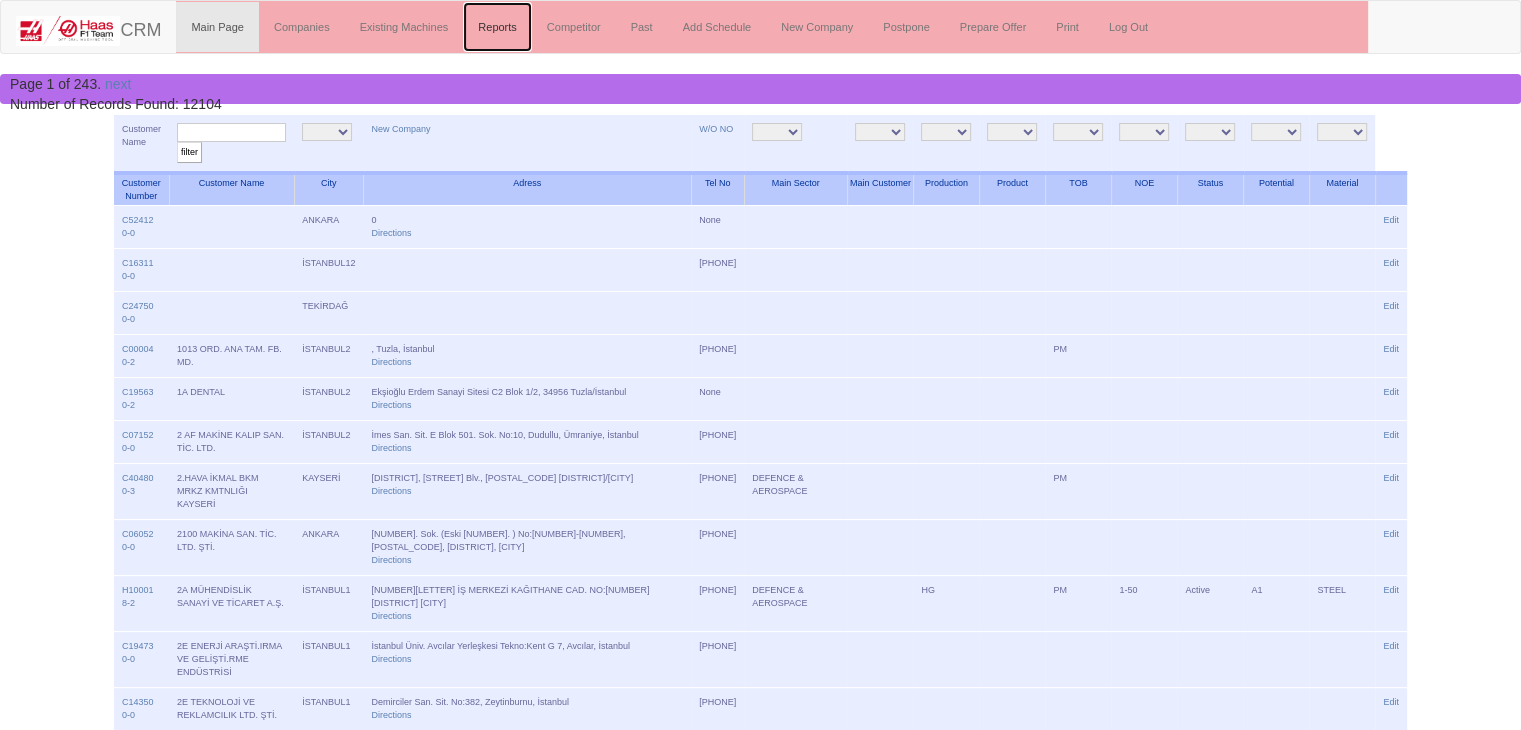 click on "Reports" at bounding box center [497, 27] 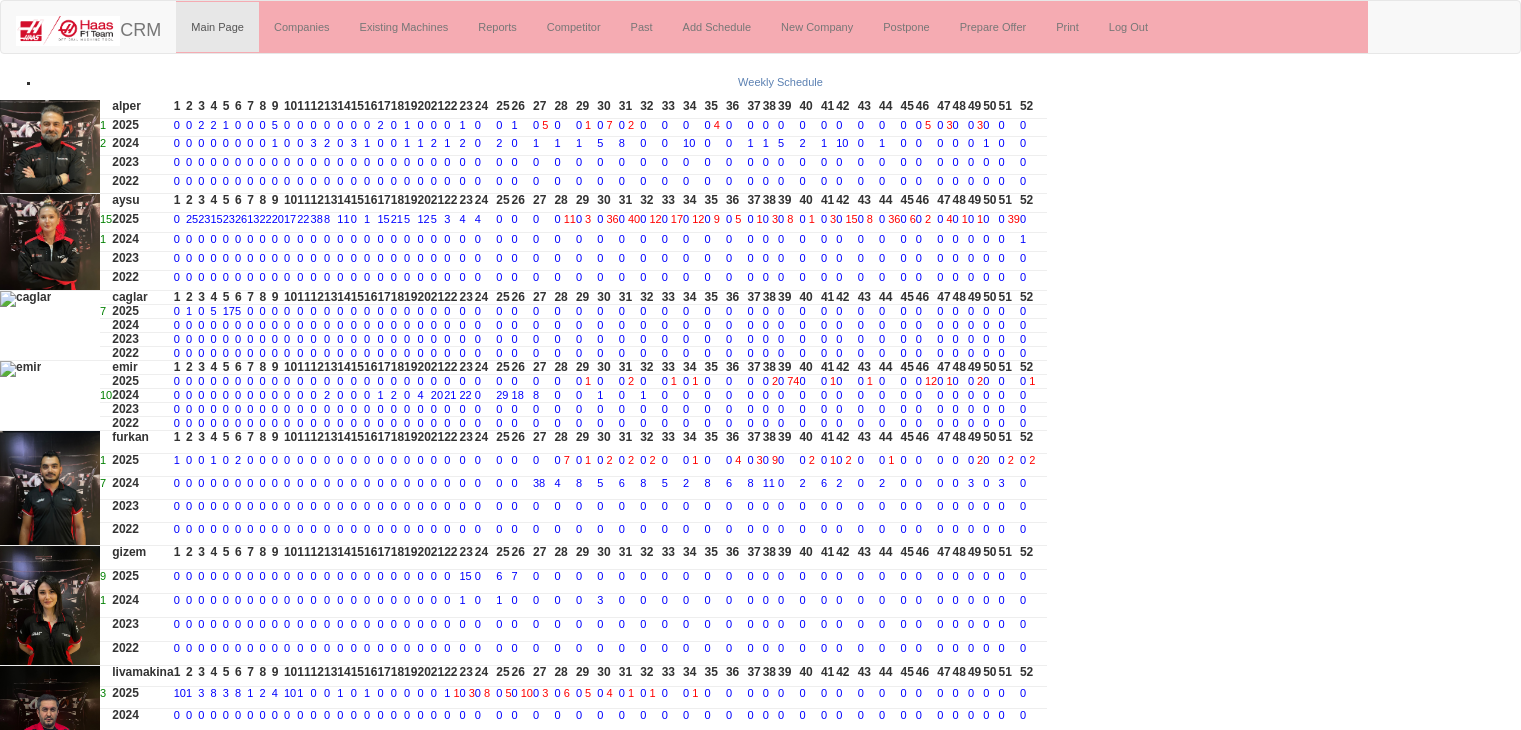 scroll, scrollTop: 0, scrollLeft: 0, axis: both 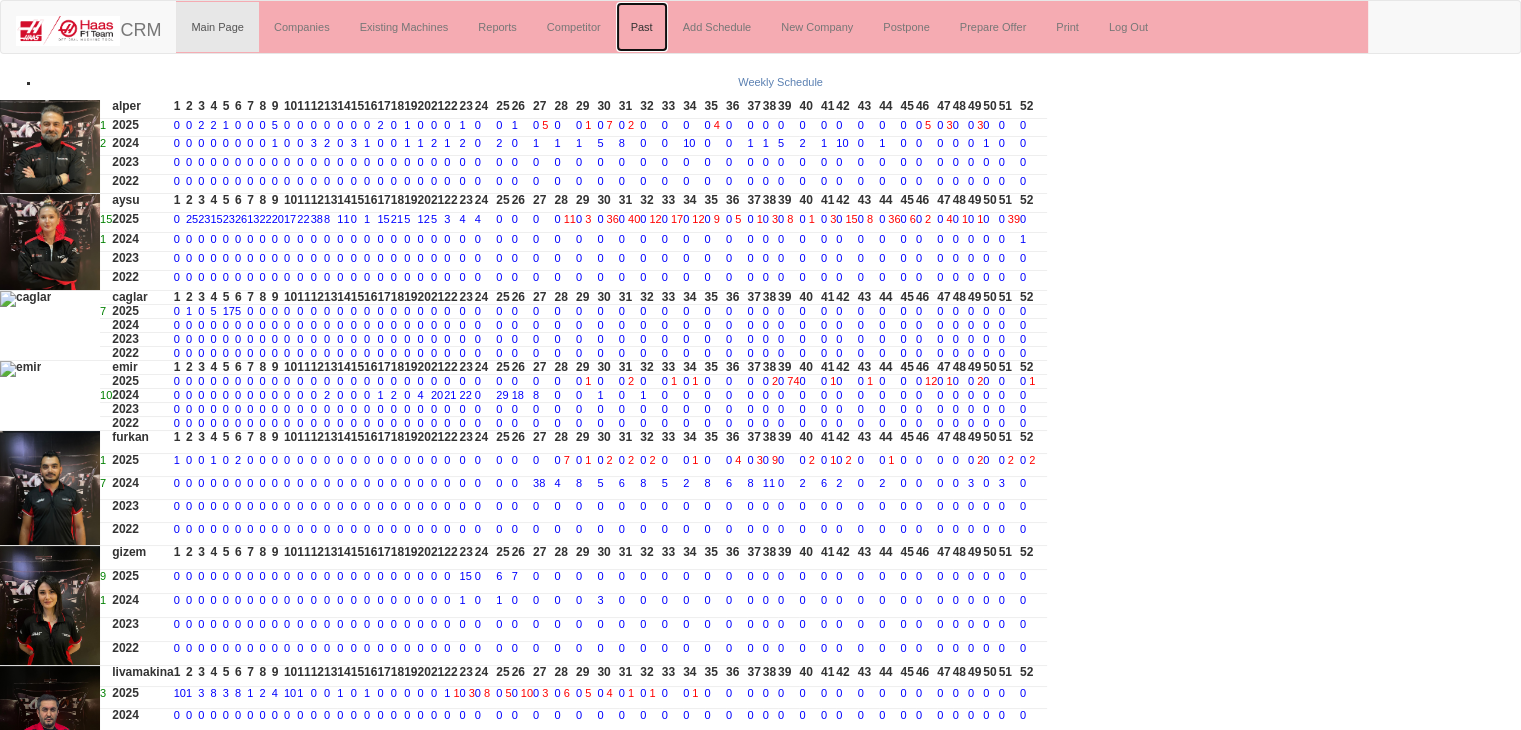 click on "Past" at bounding box center [642, 27] 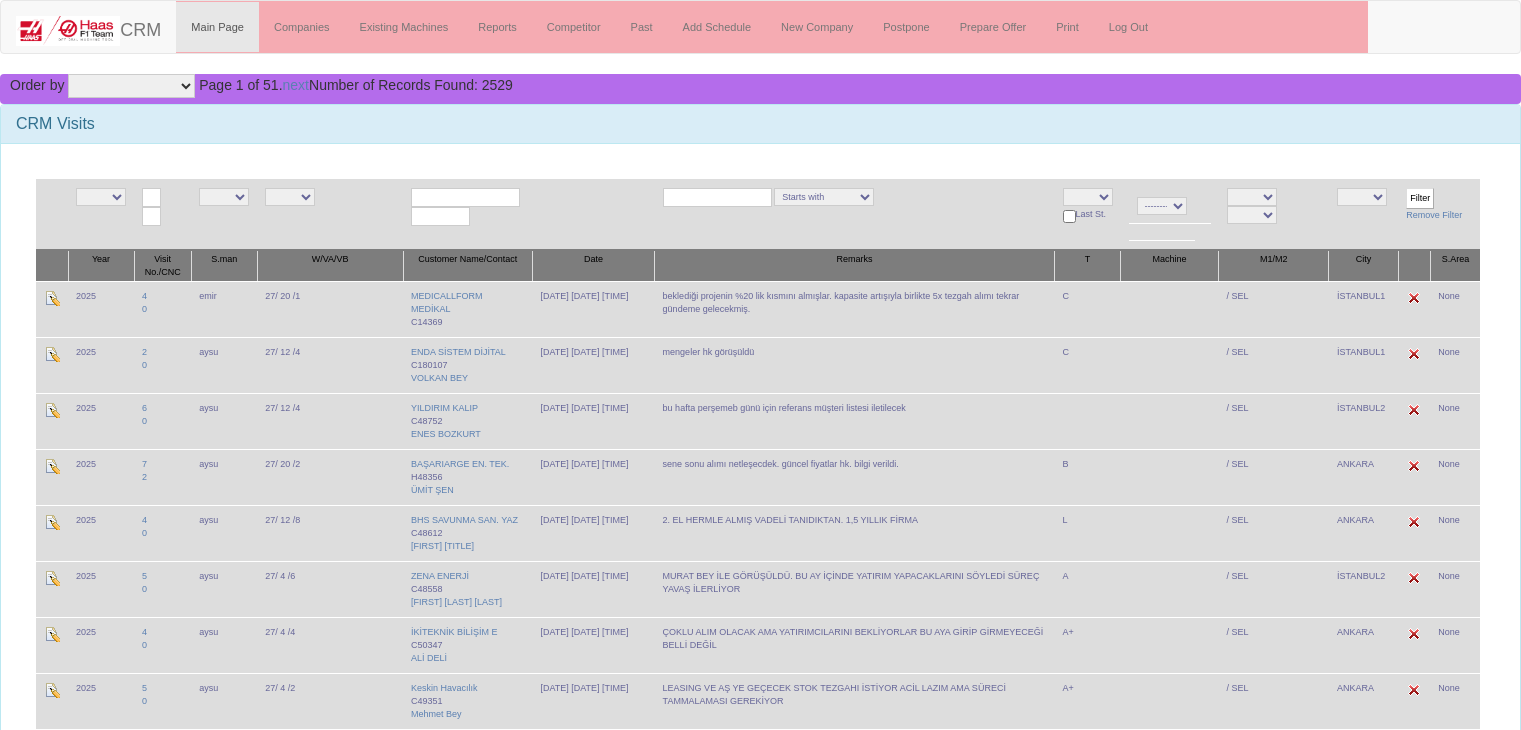 scroll, scrollTop: 0, scrollLeft: 0, axis: both 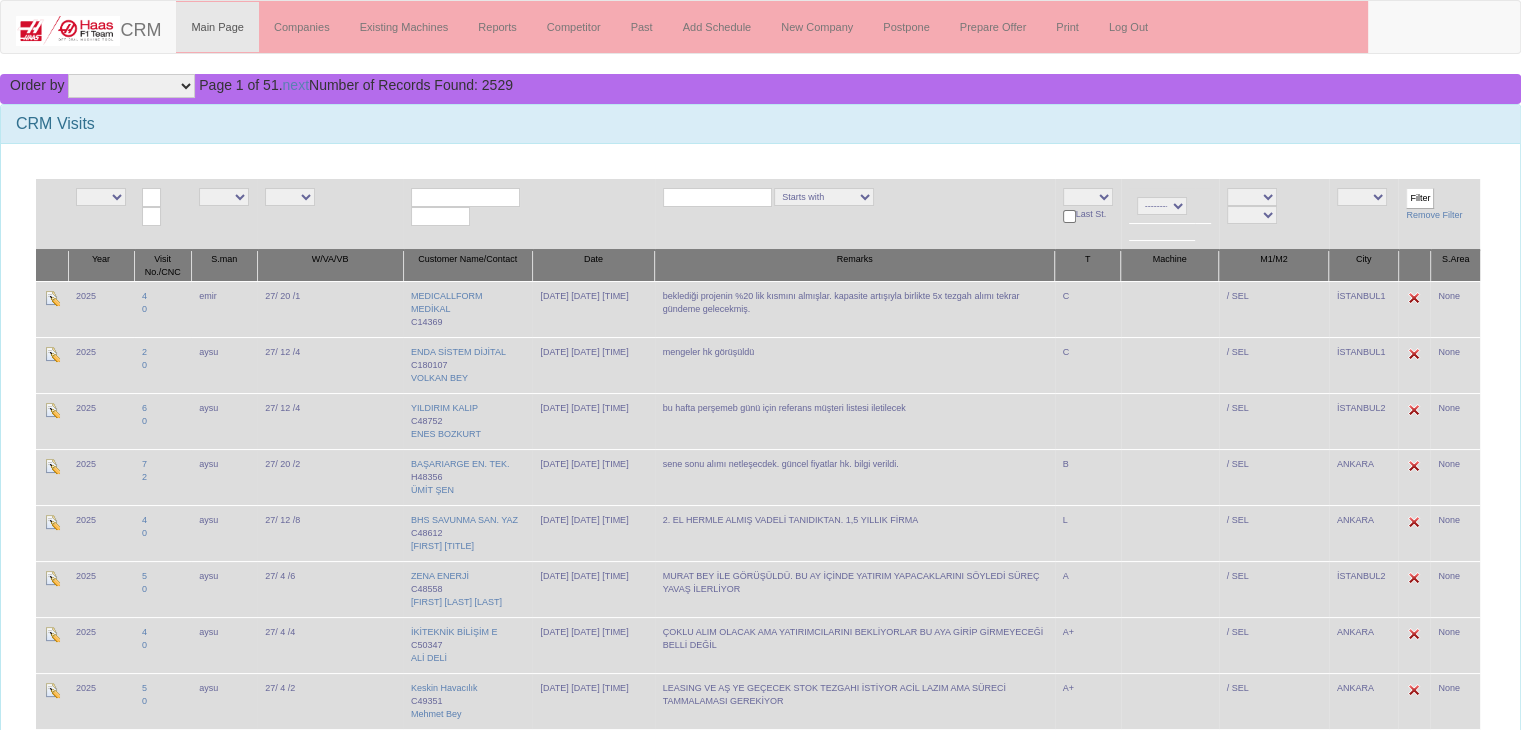 click at bounding box center [717, 197] 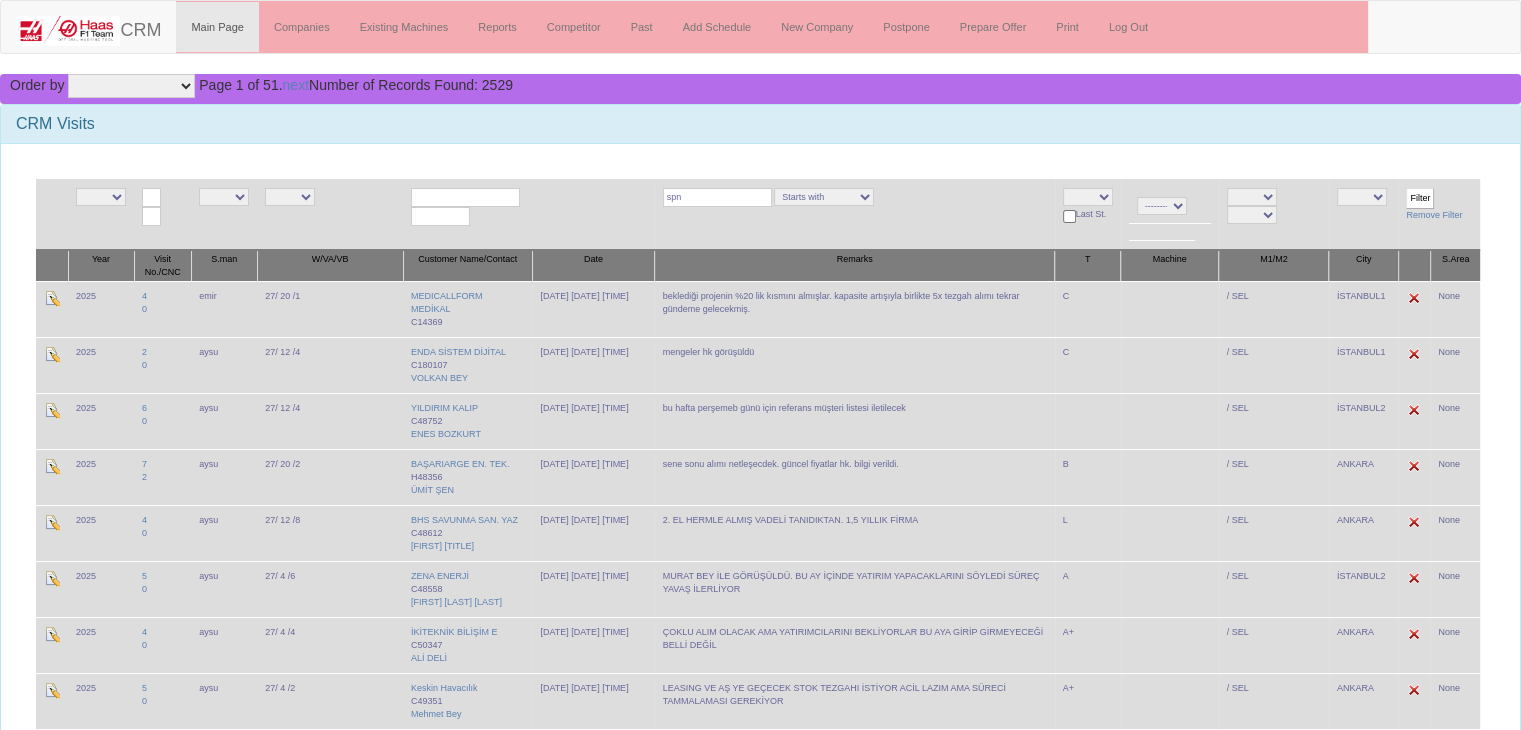 click on "Filter" at bounding box center [1420, 198] 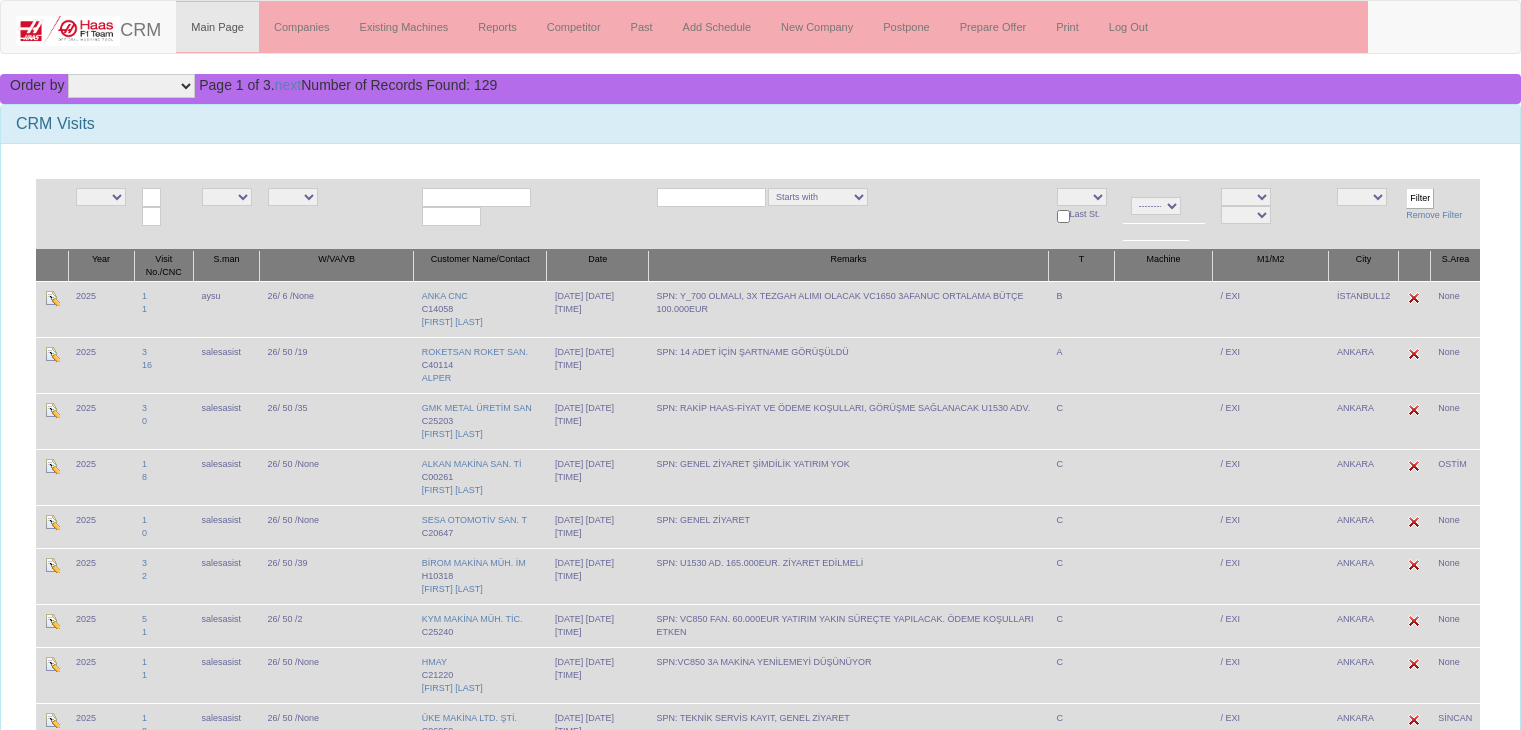 scroll, scrollTop: 0, scrollLeft: 0, axis: both 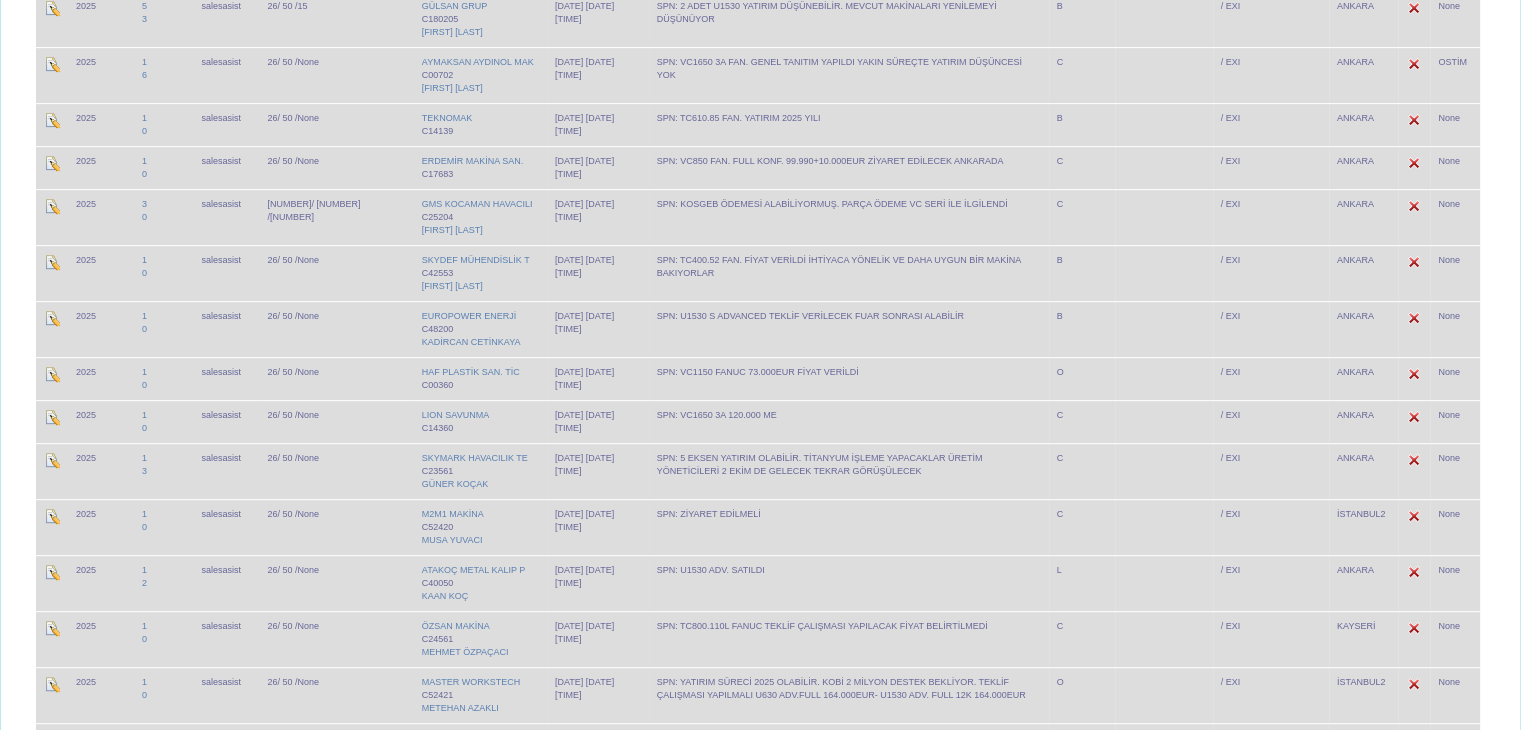 drag, startPoint x: 1519, startPoint y: 298, endPoint x: 1517, endPoint y: 377, distance: 79.025314 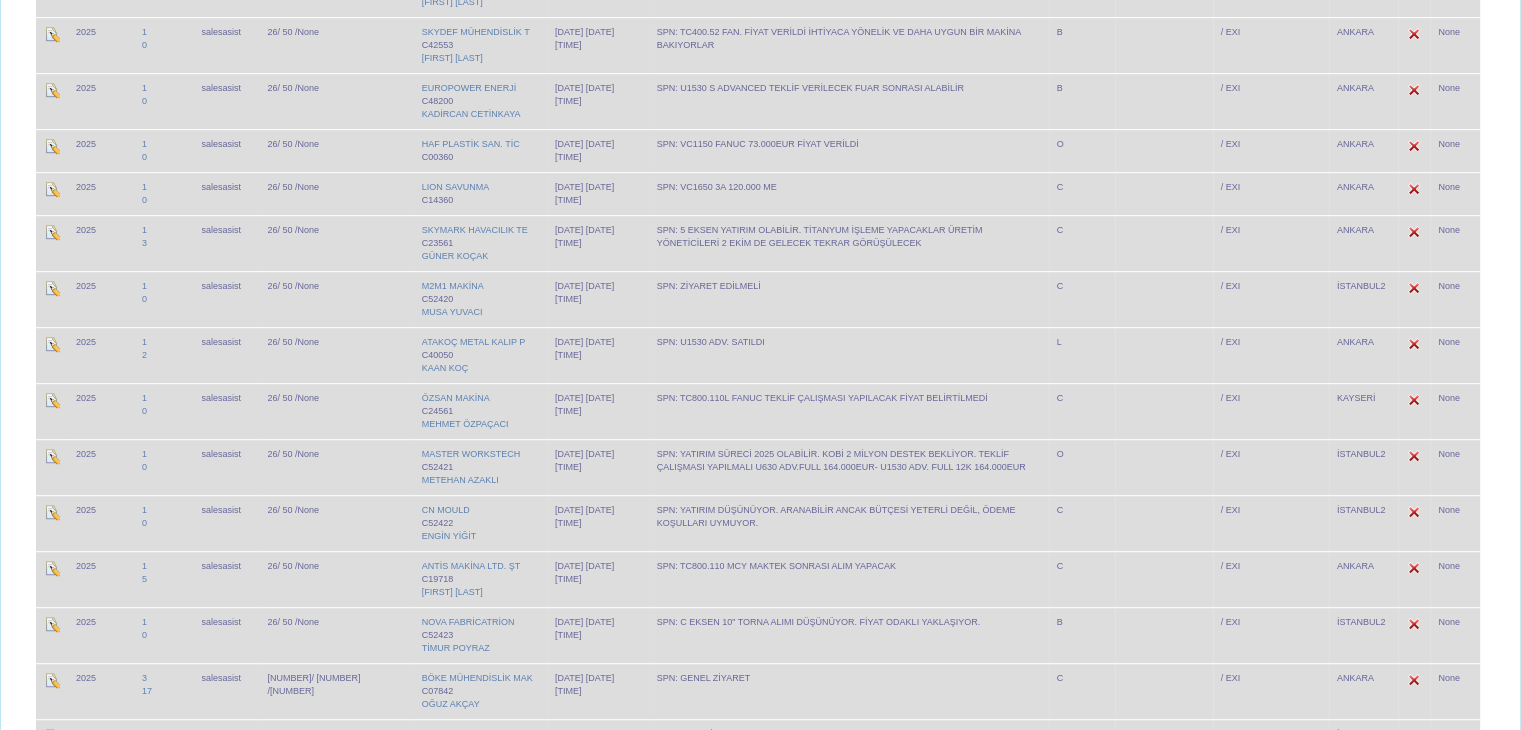 scroll, scrollTop: 1018, scrollLeft: 0, axis: vertical 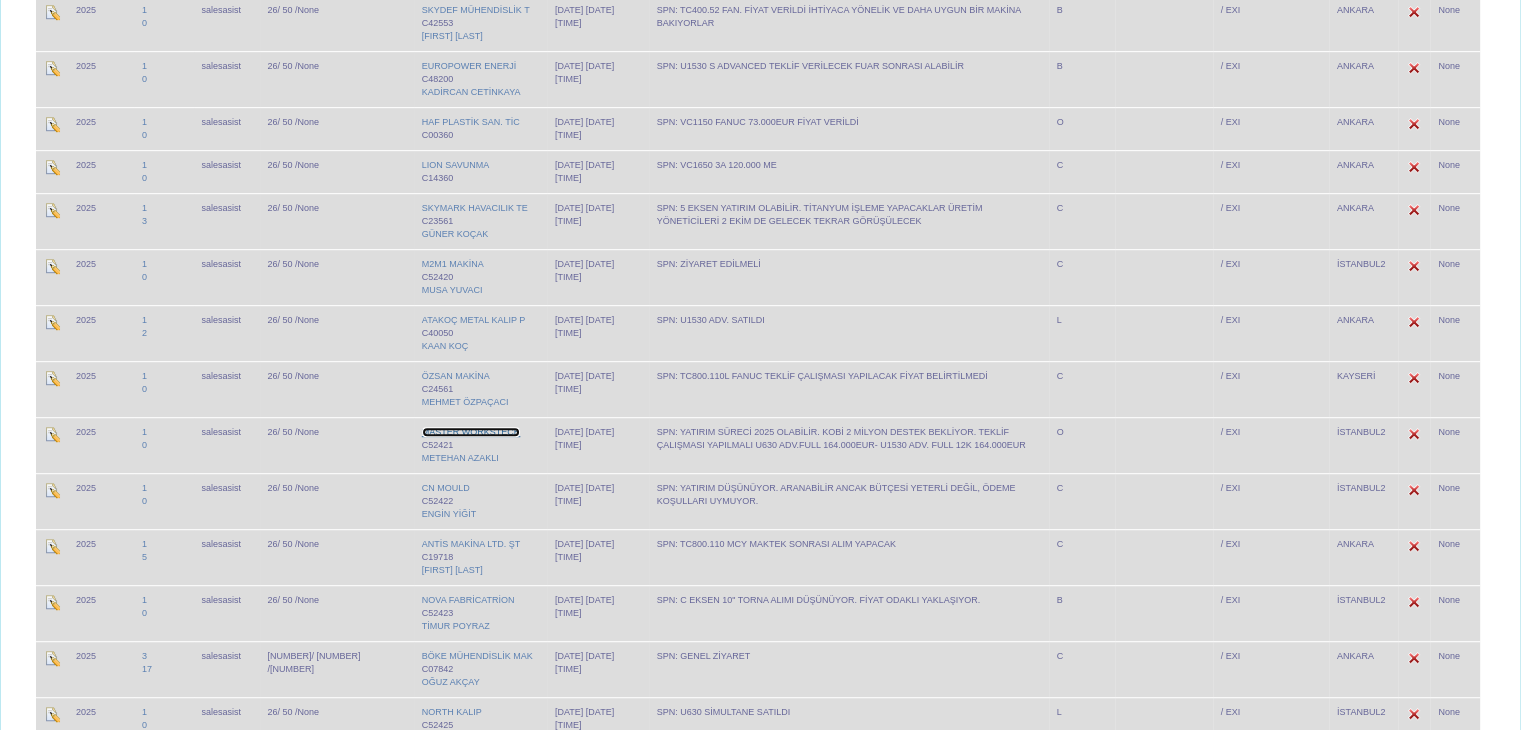 click on "MASTER WORKSTECH" at bounding box center (471, 432) 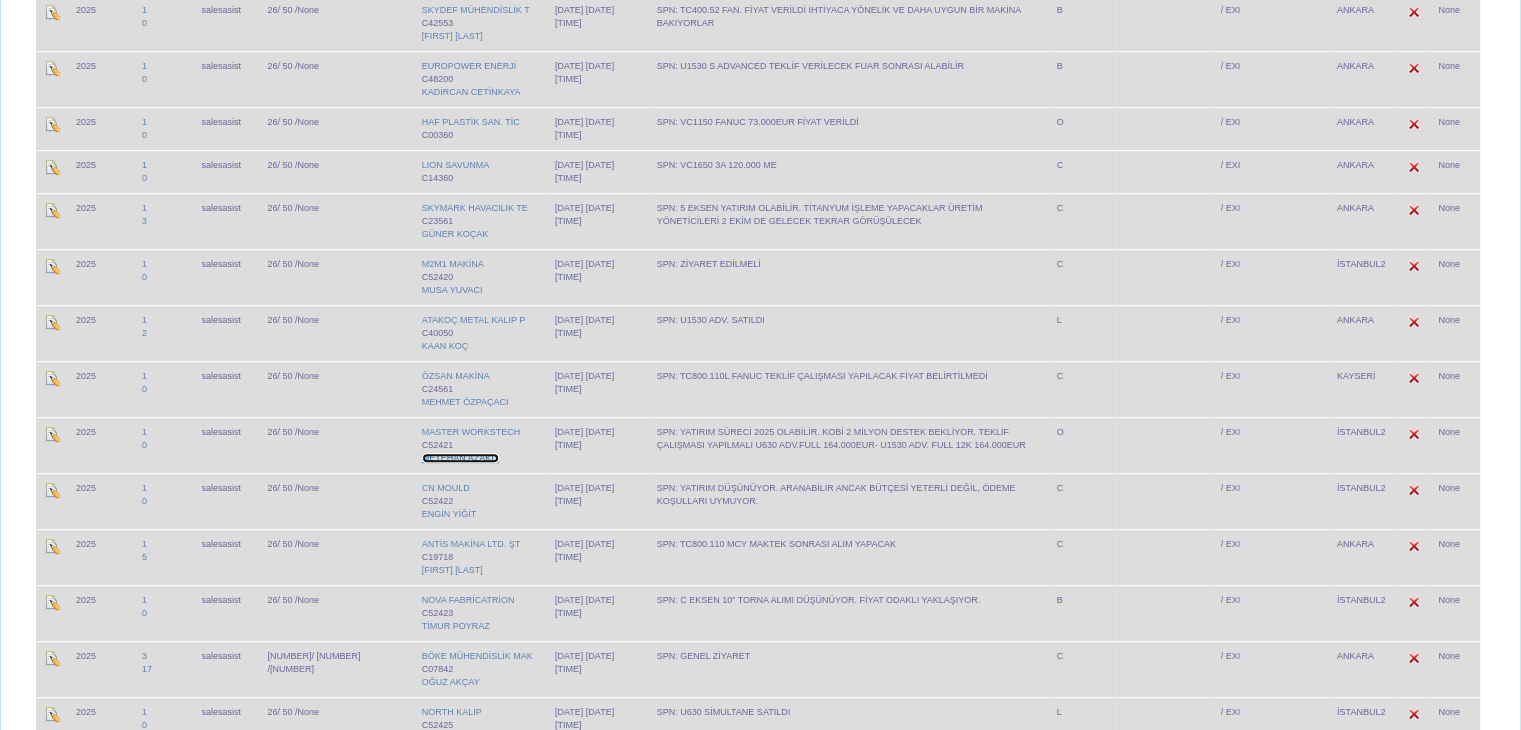 click on "METEHAN AZAKLI" at bounding box center (460, 458) 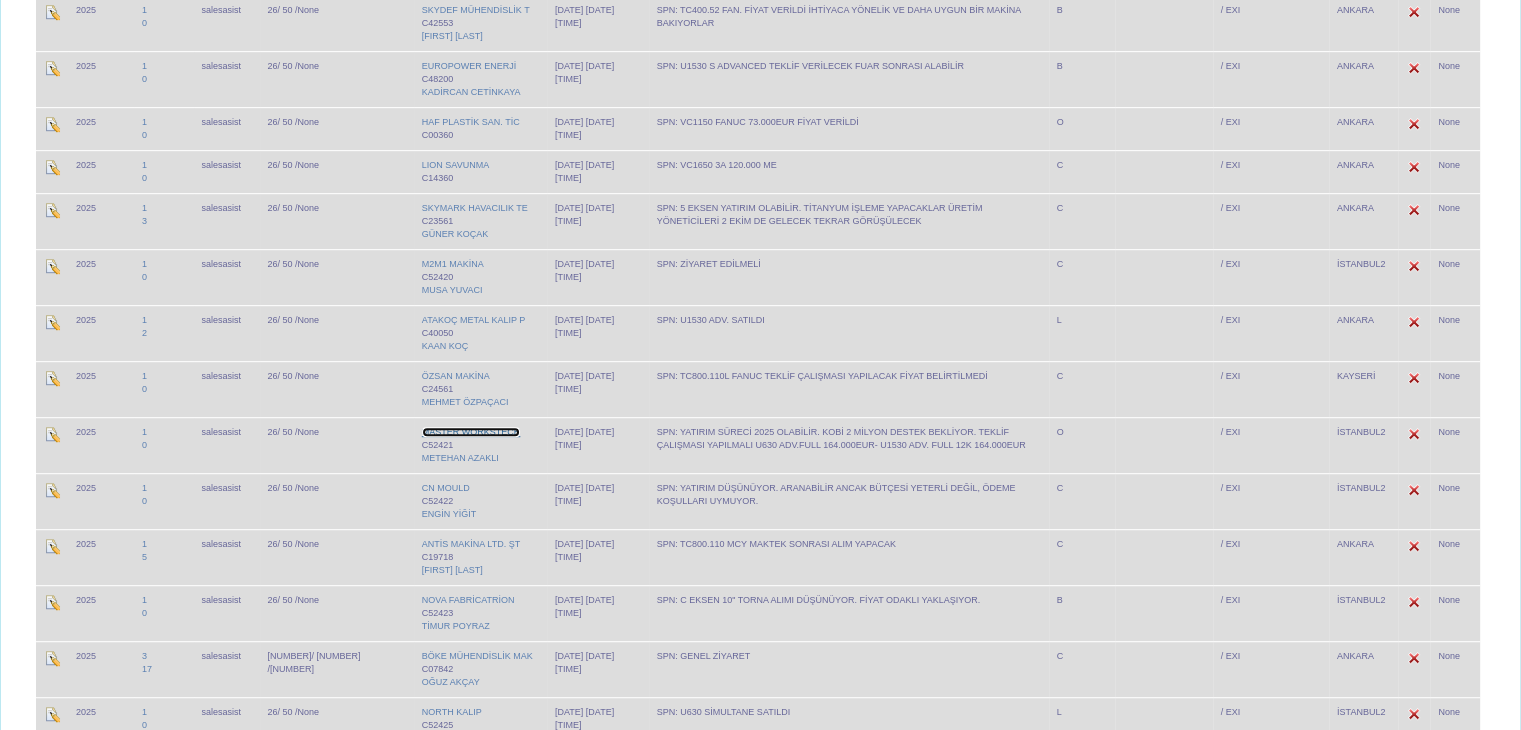 click on "MASTER WORKSTECH" at bounding box center (471, 432) 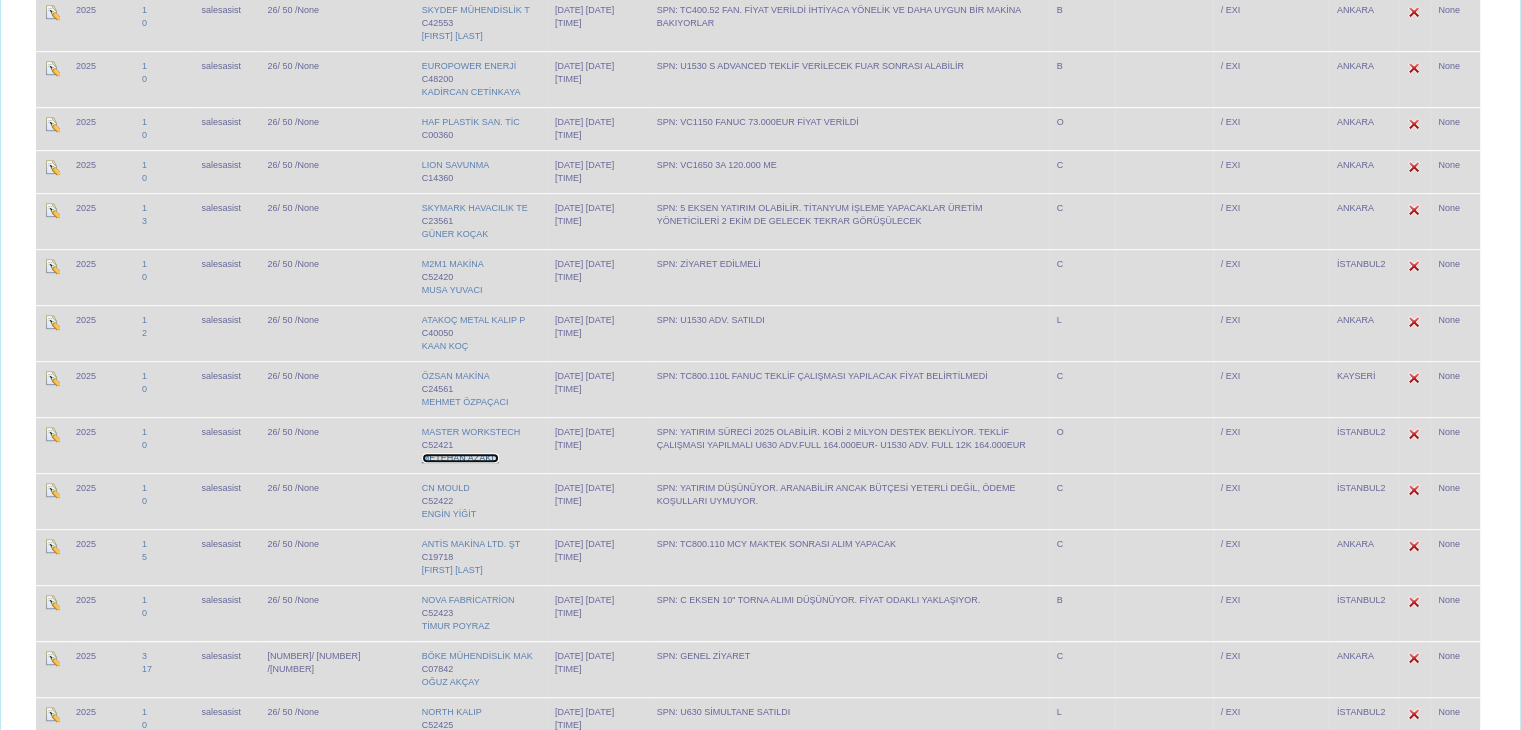 click on "METEHAN AZAKLI" at bounding box center (460, 458) 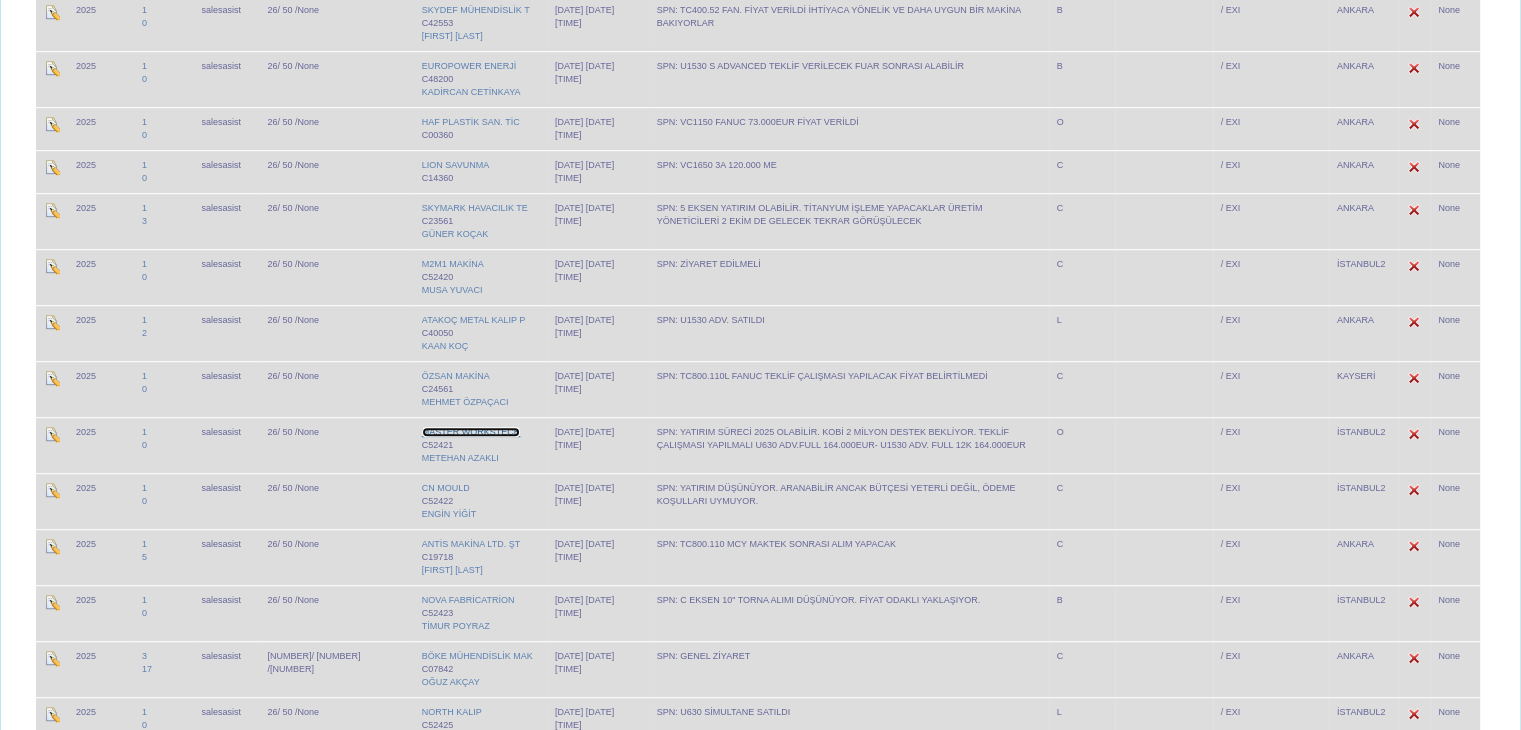 click on "MASTER WORKSTECH" at bounding box center (471, 432) 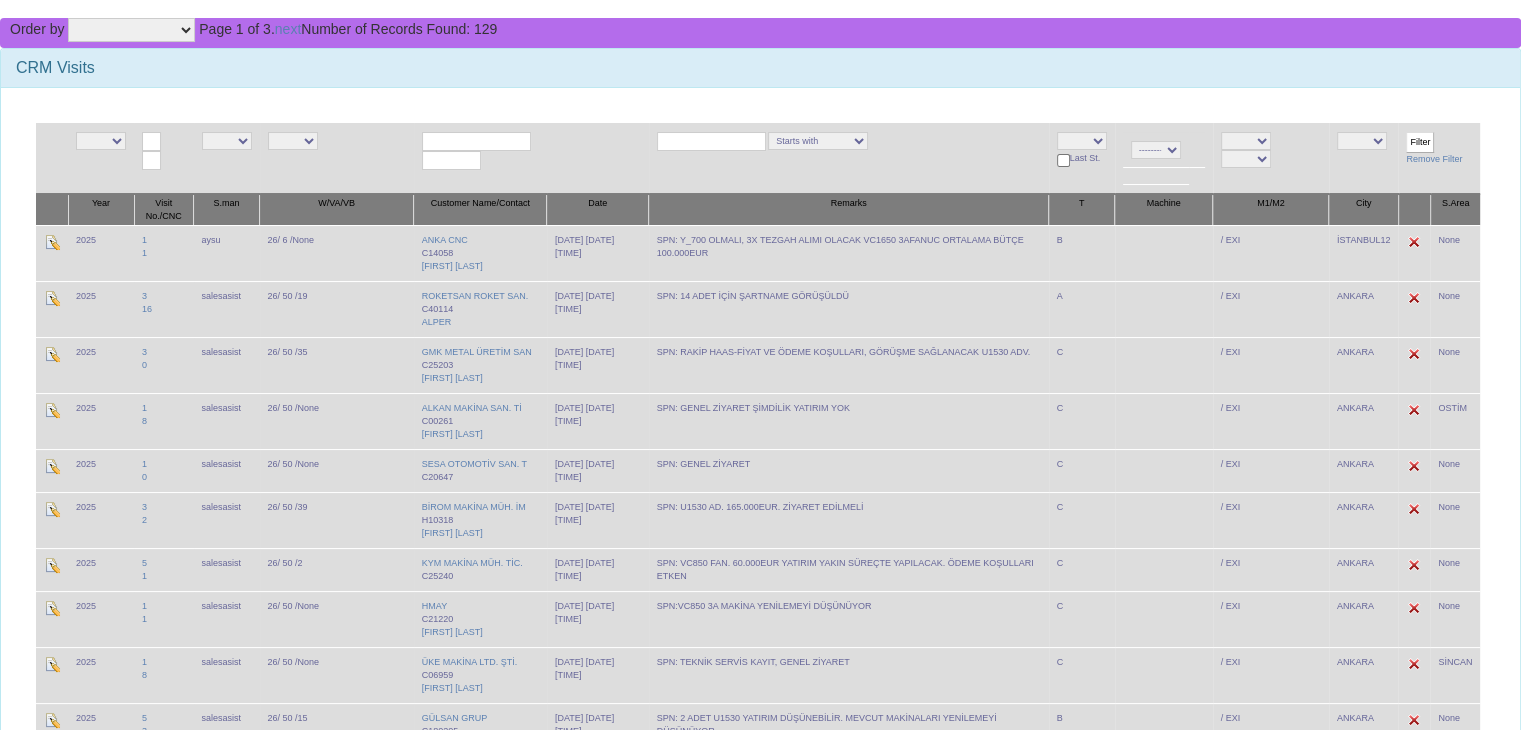 scroll, scrollTop: 0, scrollLeft: 0, axis: both 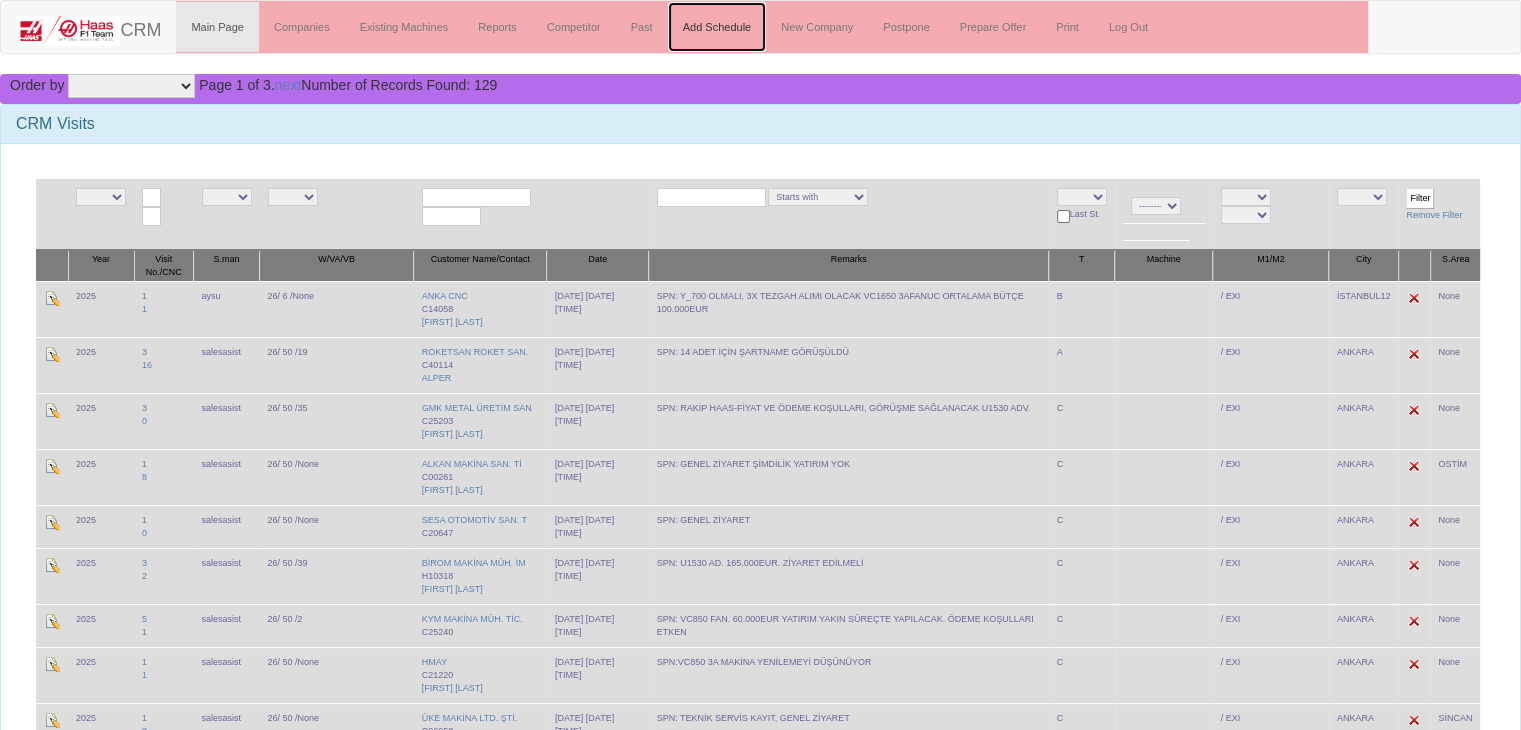 click on "Add Schedule" at bounding box center (717, 27) 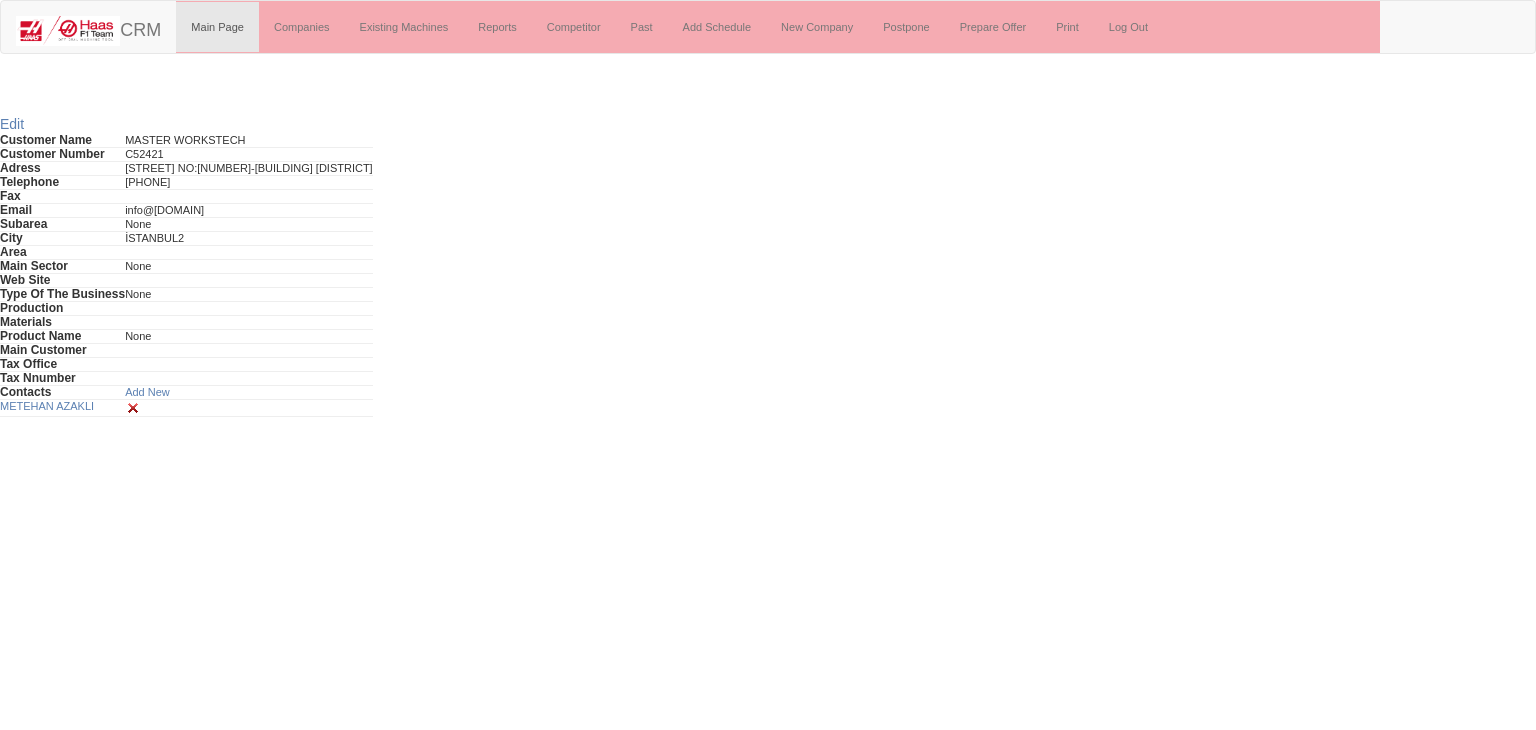 scroll, scrollTop: 0, scrollLeft: 0, axis: both 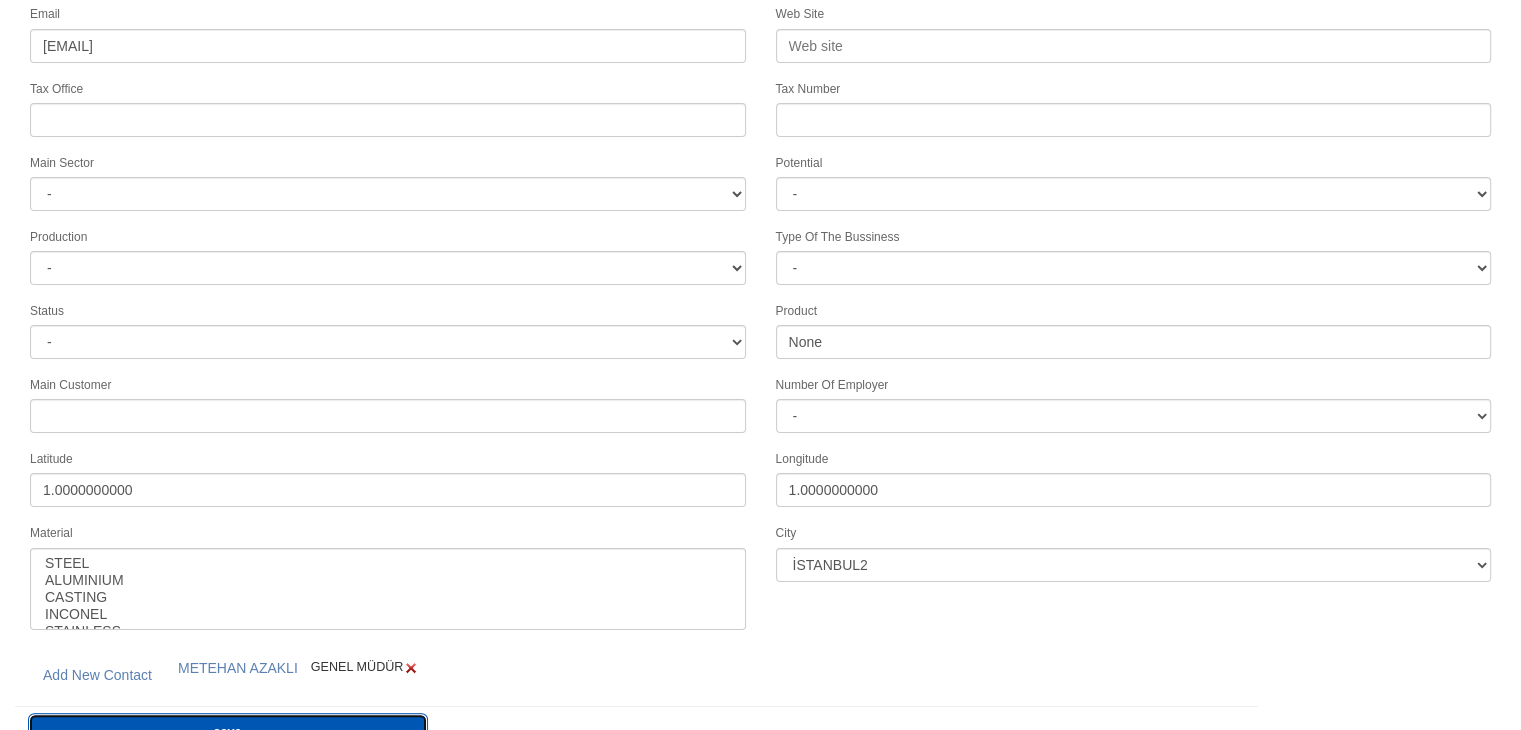 click on "save" at bounding box center [228, 732] 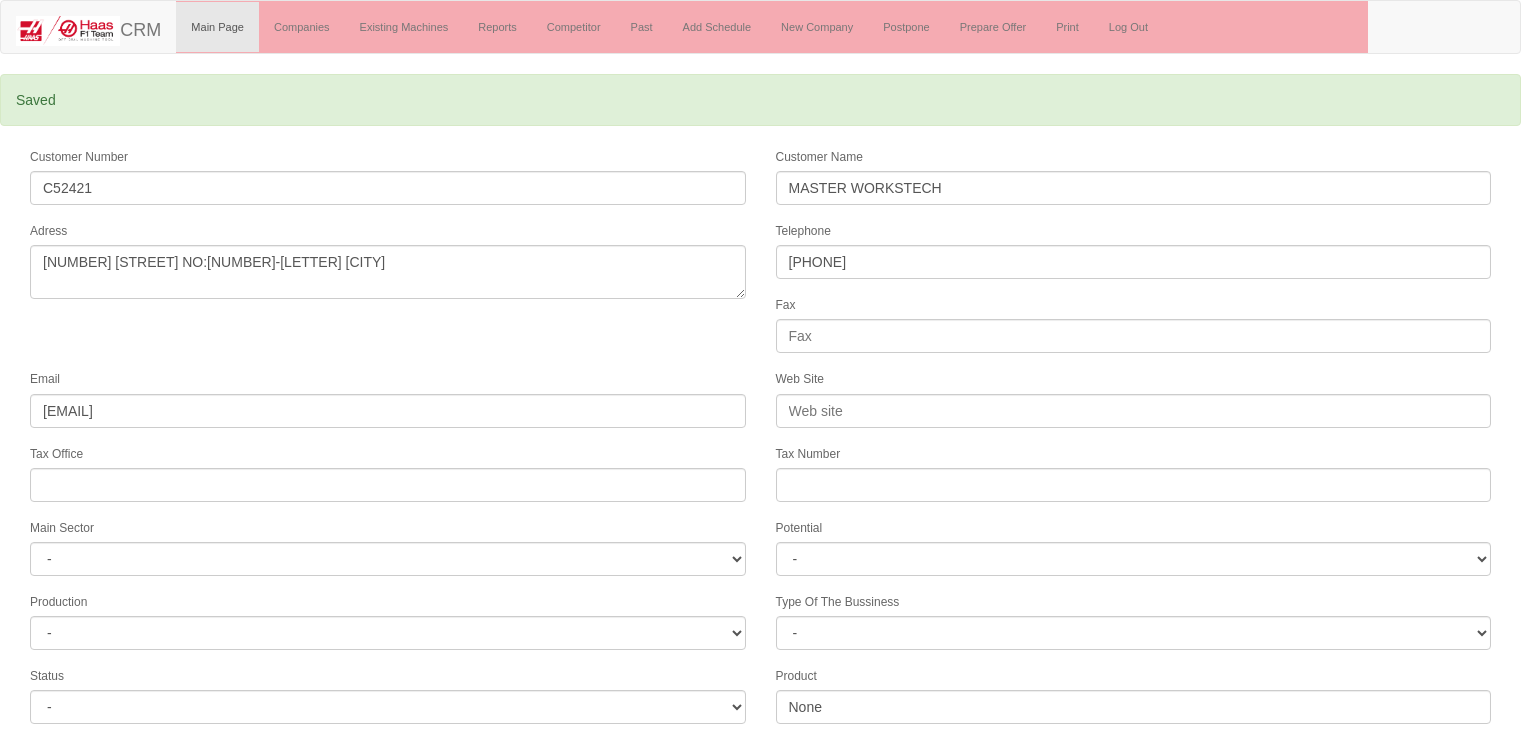 scroll, scrollTop: 0, scrollLeft: 0, axis: both 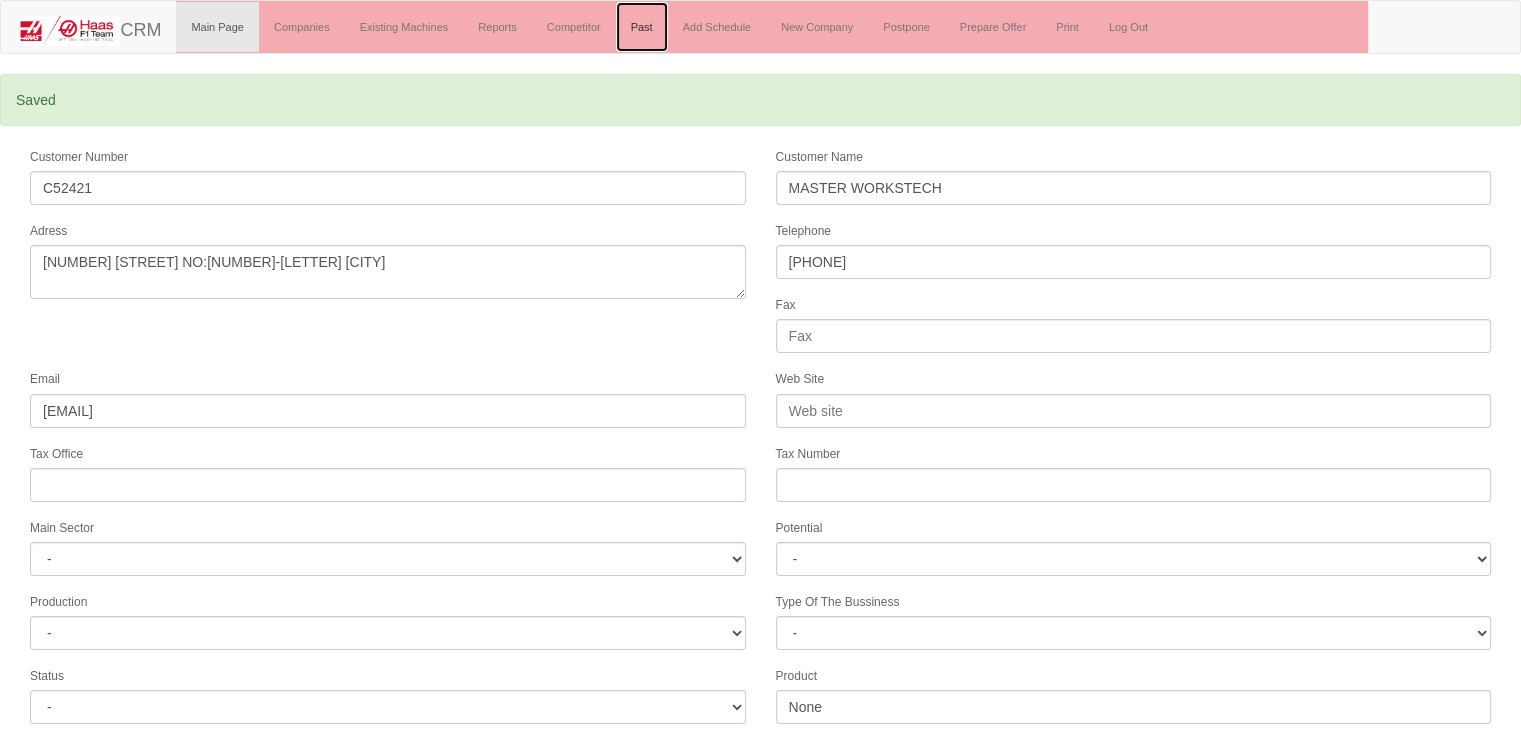 click on "Past" at bounding box center (642, 27) 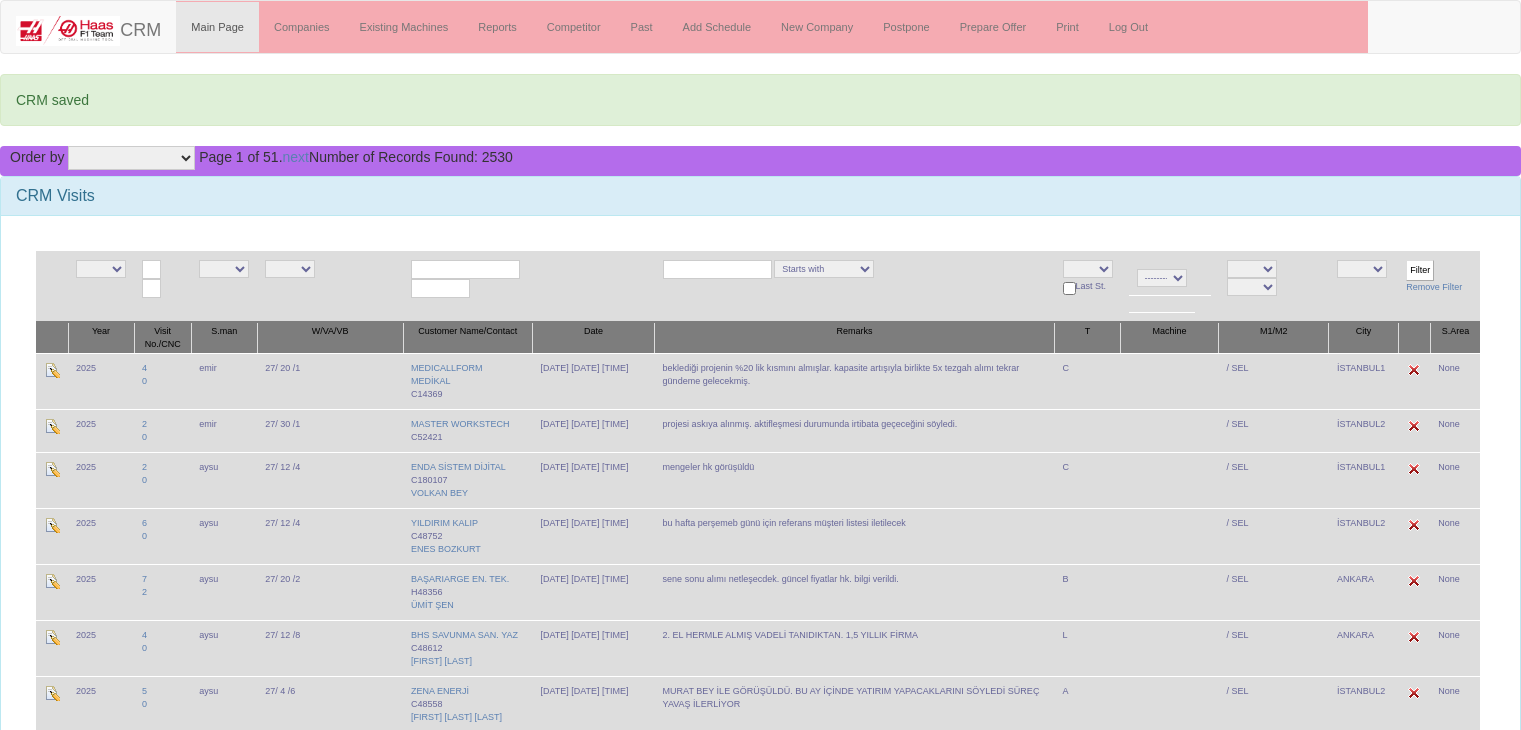 scroll, scrollTop: 0, scrollLeft: 0, axis: both 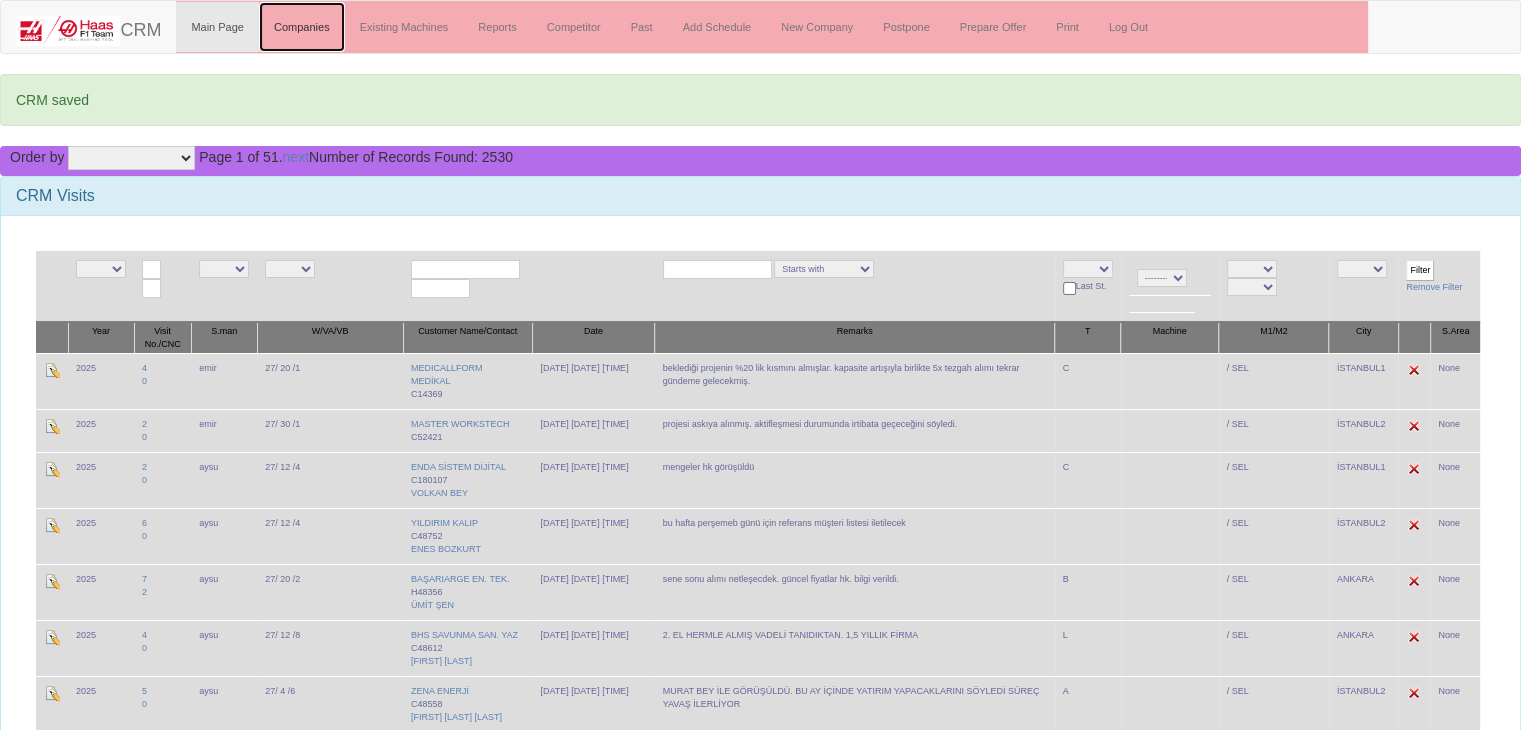 click on "Companies" at bounding box center (302, 27) 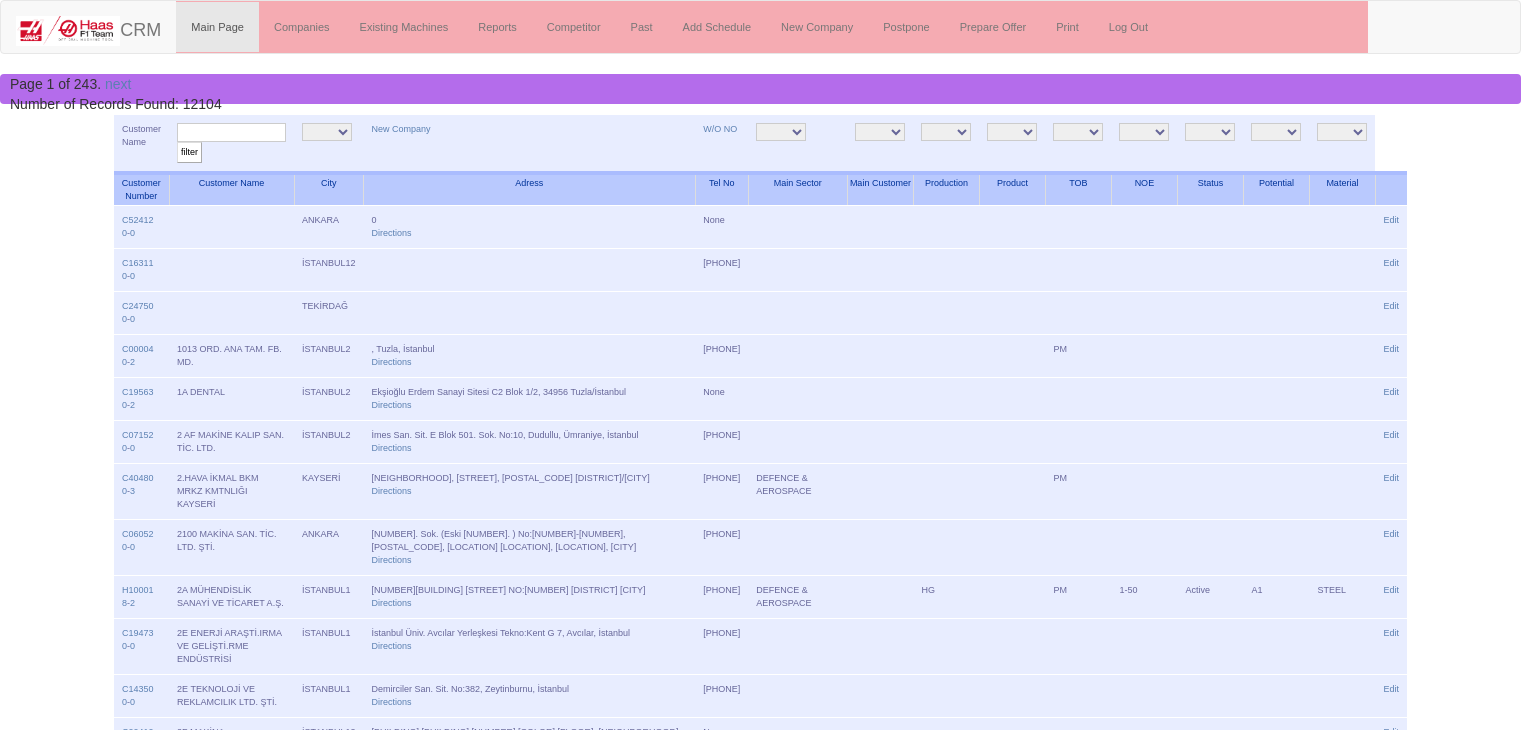 scroll, scrollTop: 0, scrollLeft: 0, axis: both 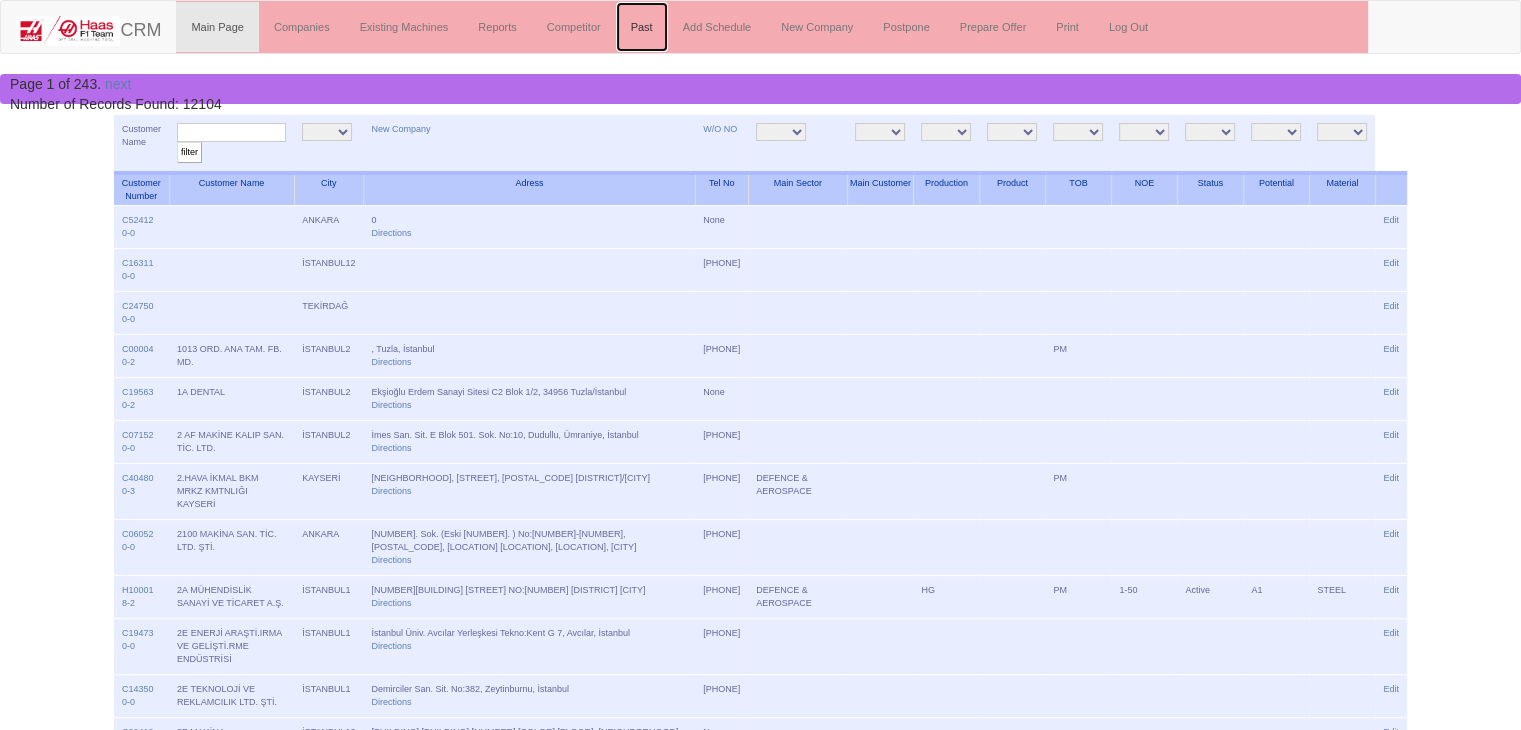 click on "Past" at bounding box center (642, 27) 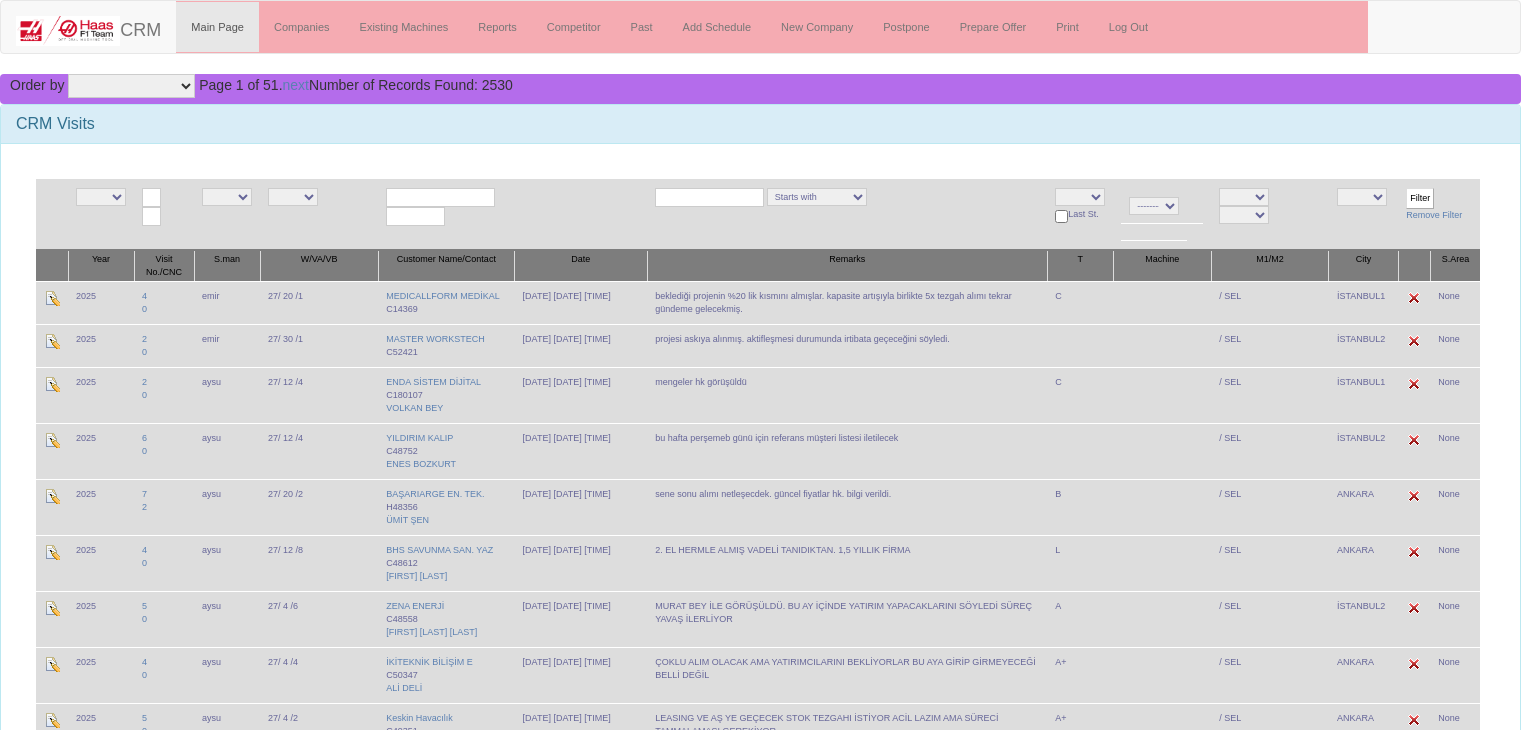 scroll, scrollTop: 0, scrollLeft: 0, axis: both 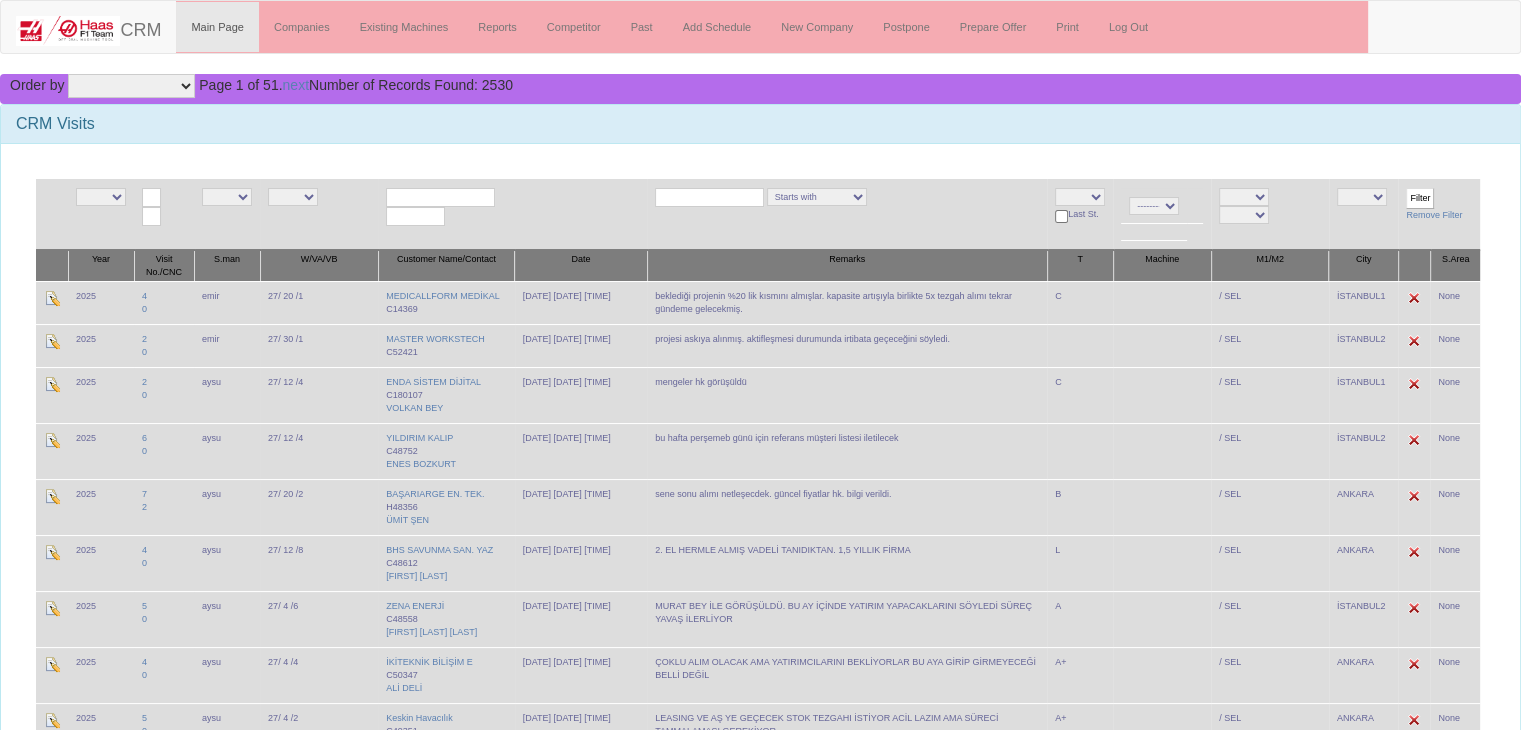 click at bounding box center (709, 197) 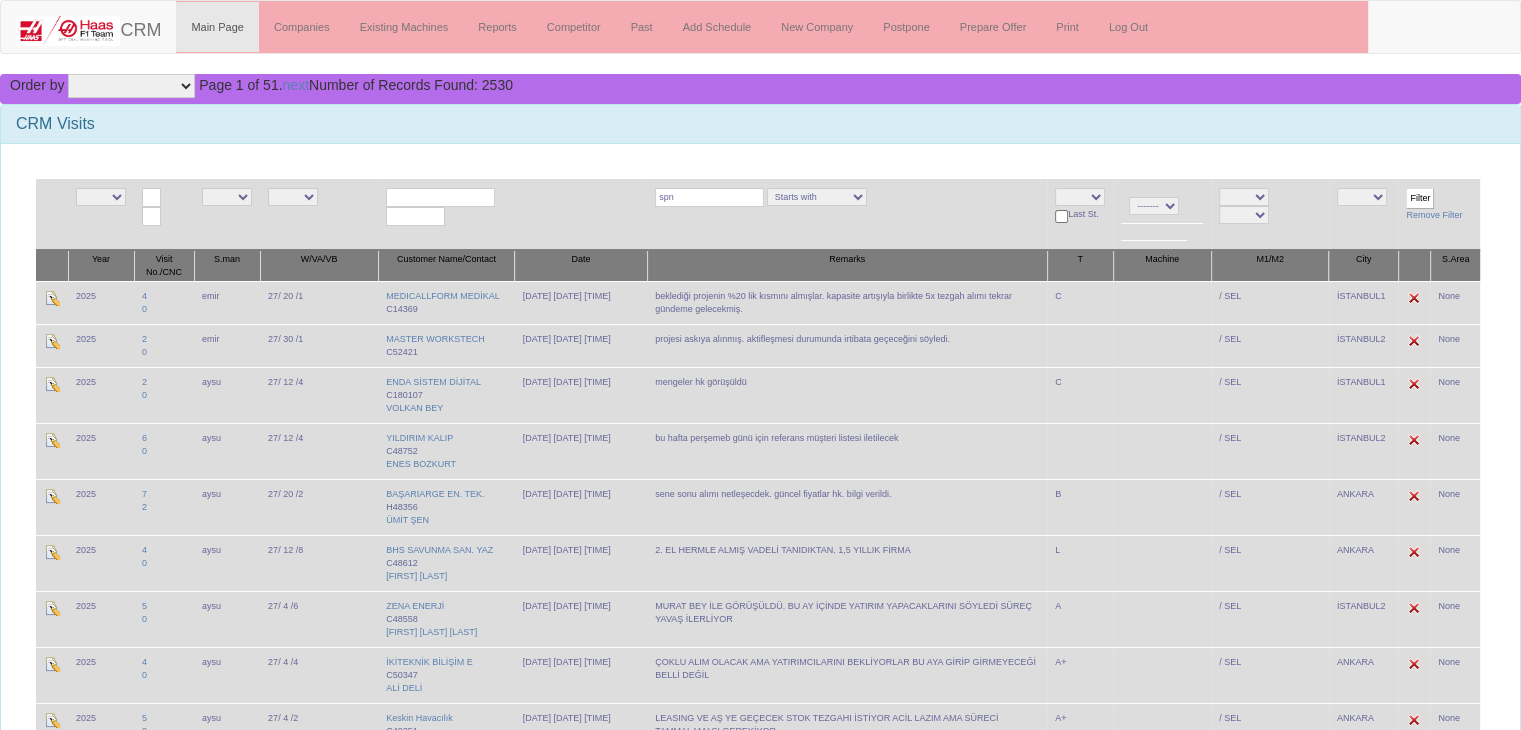 click on "Filter" at bounding box center [1420, 198] 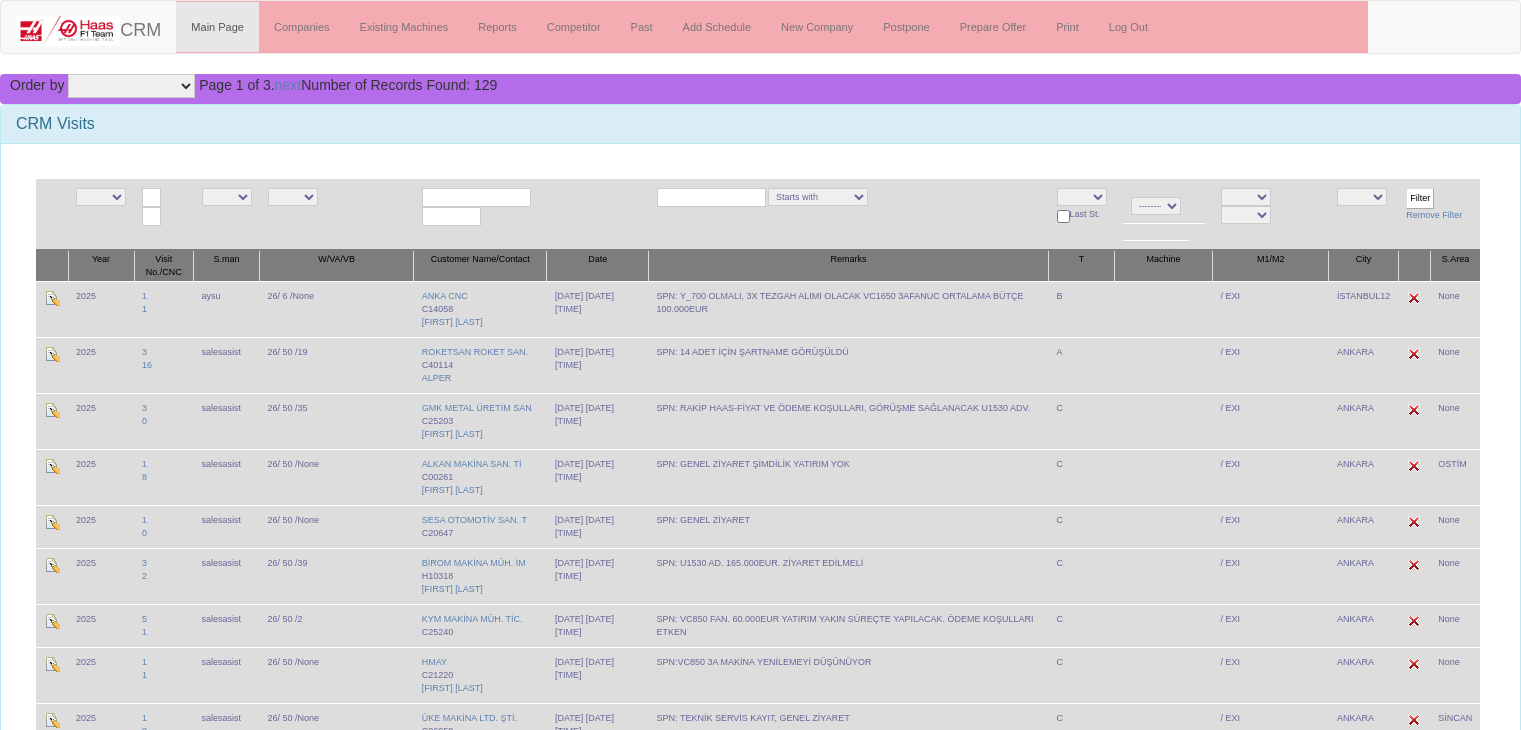 scroll, scrollTop: 0, scrollLeft: 0, axis: both 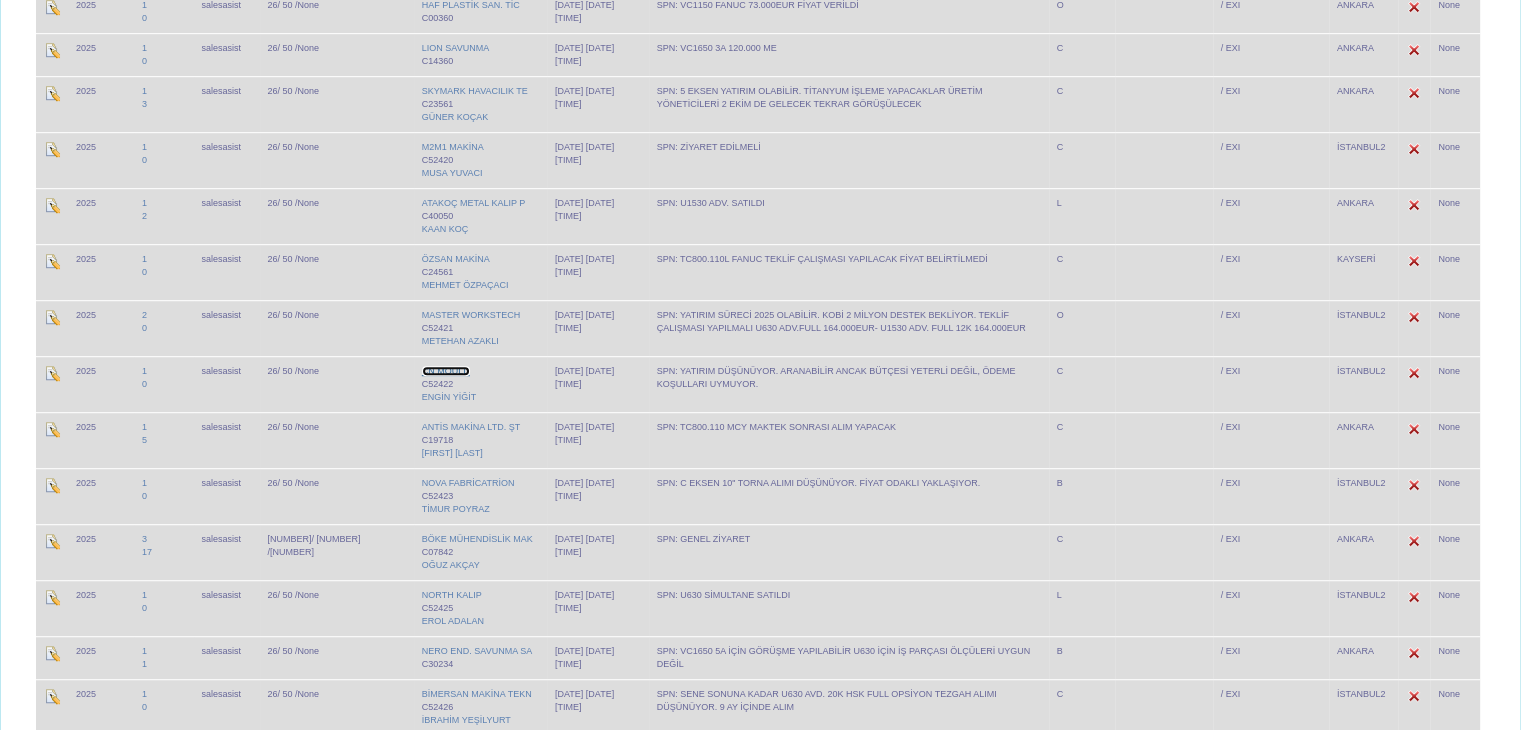 click on "CN MOULD" at bounding box center [446, 371] 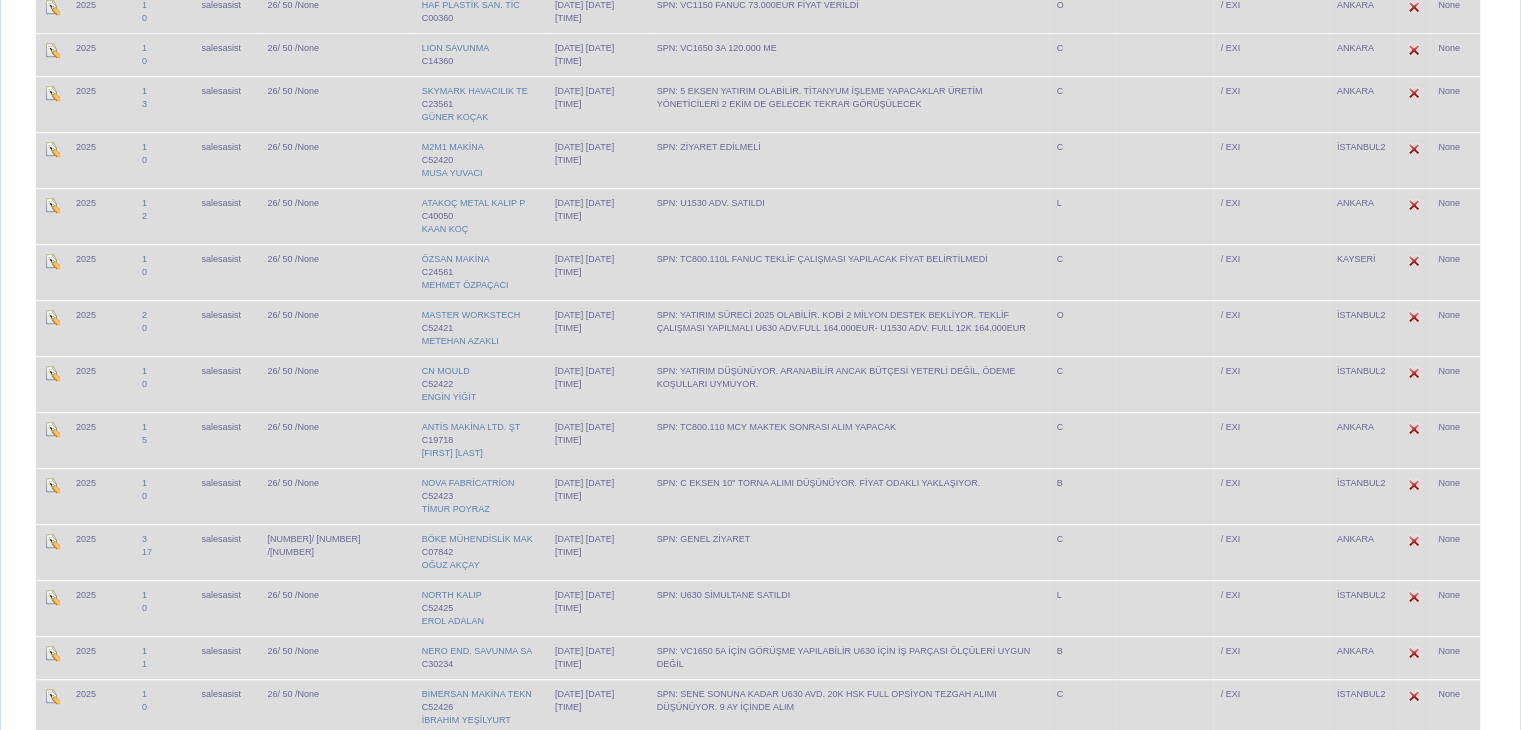 scroll, scrollTop: 1773, scrollLeft: 0, axis: vertical 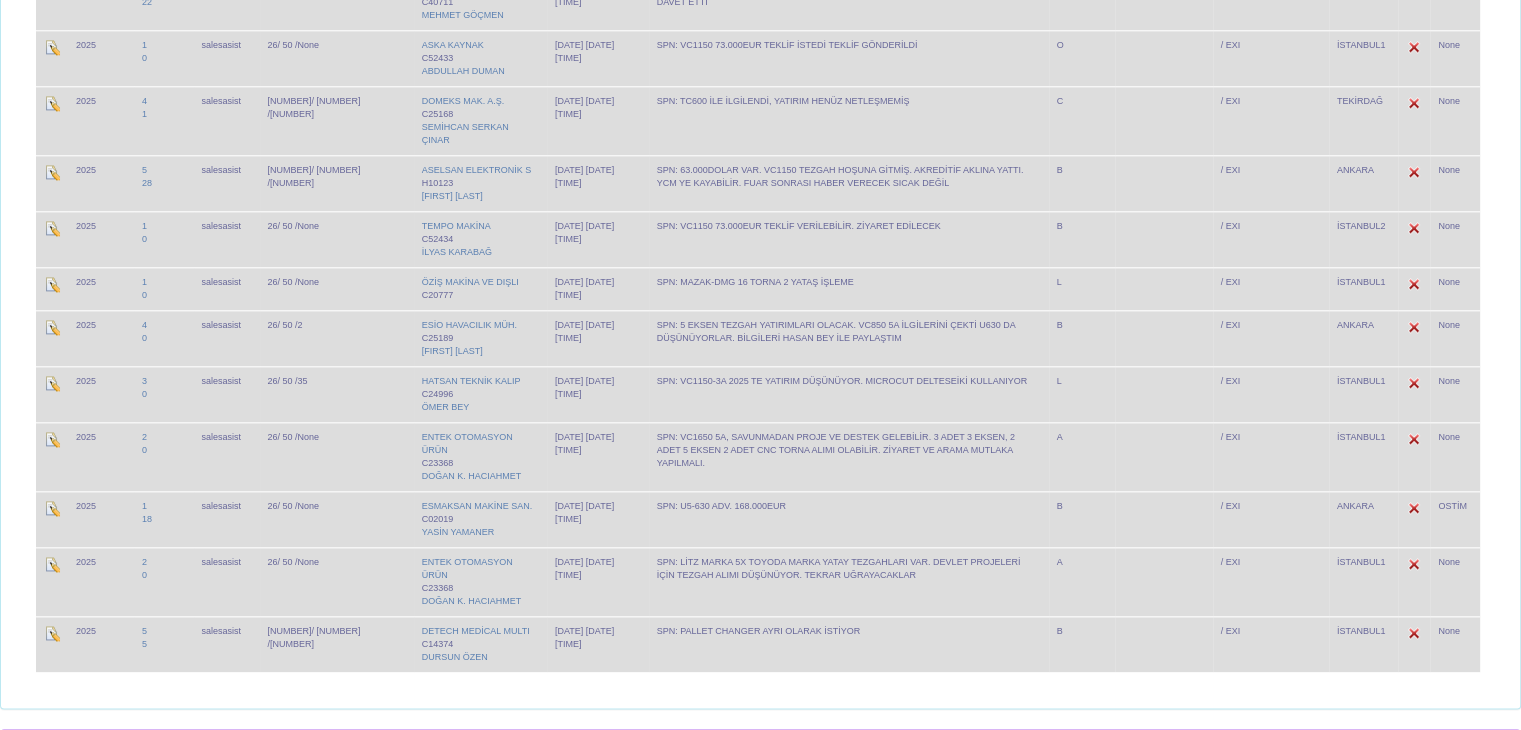 click on "next" at bounding box center (99, 739) 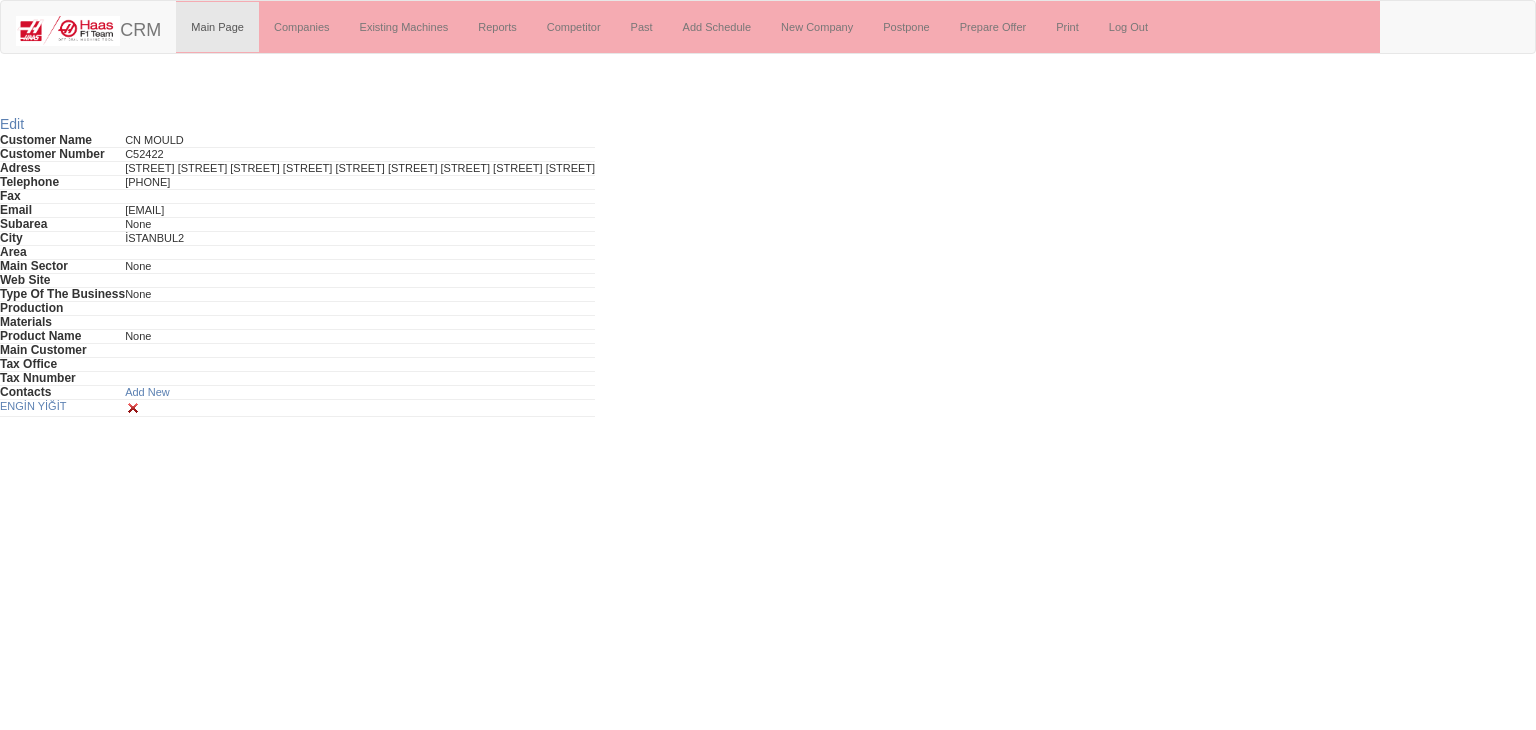 scroll, scrollTop: 0, scrollLeft: 0, axis: both 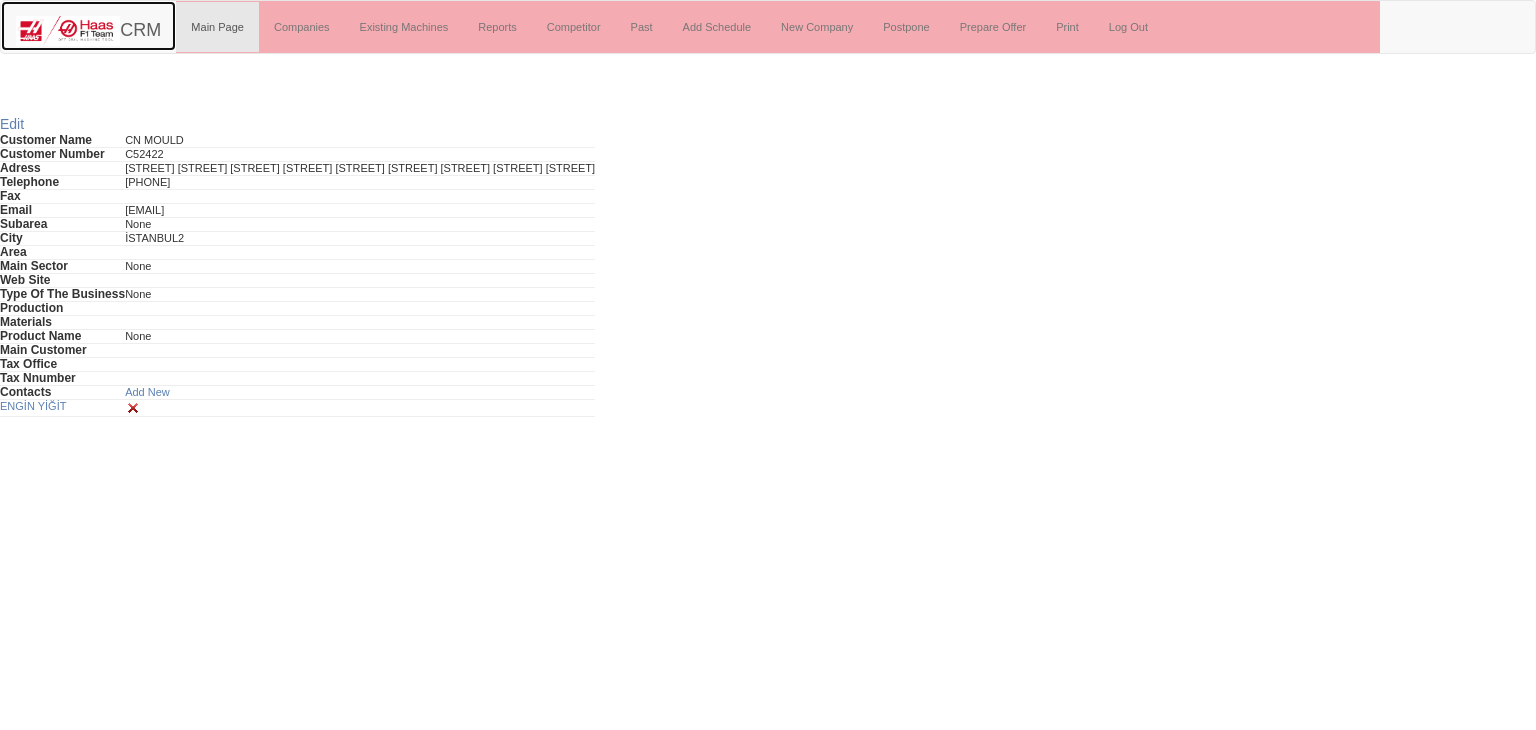 click at bounding box center (68, 31) 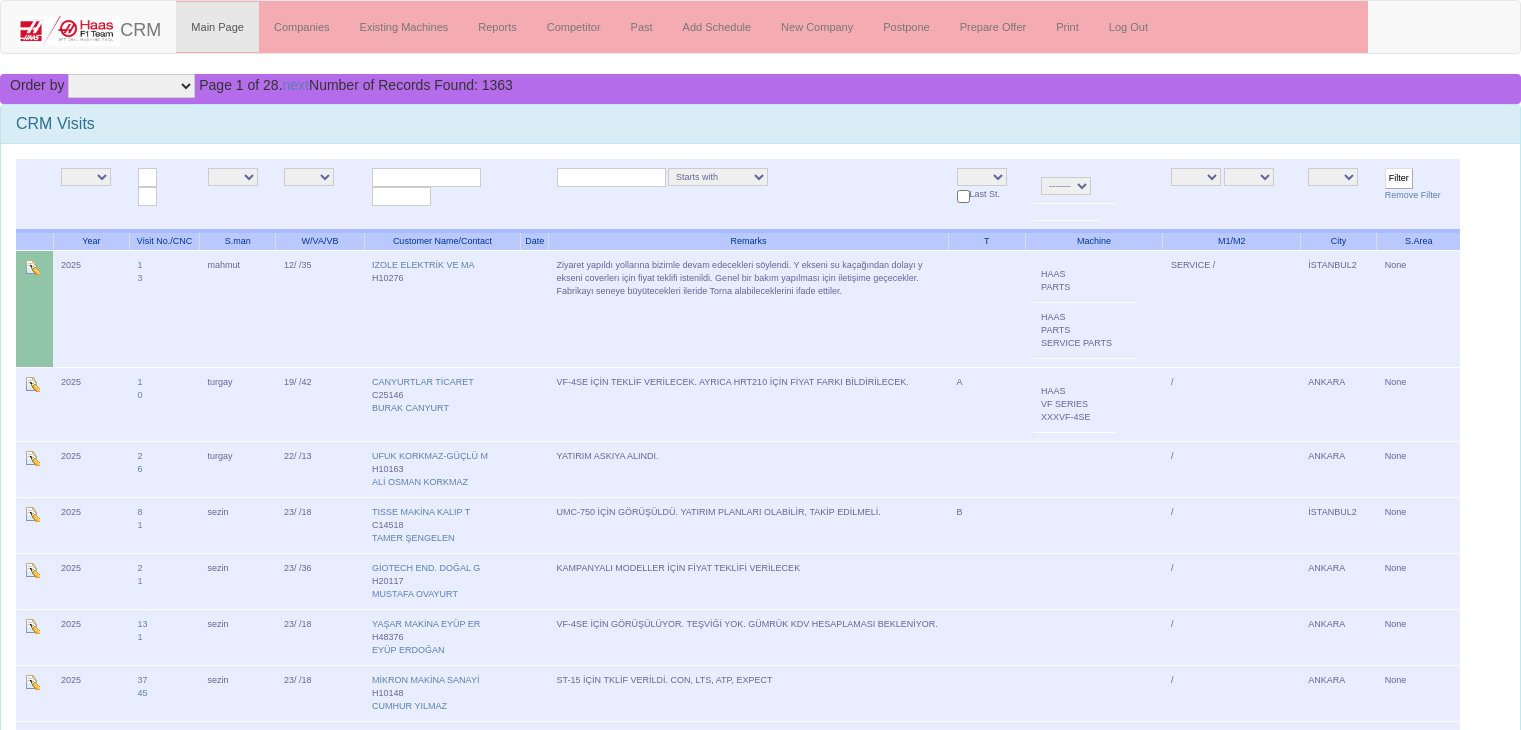 scroll, scrollTop: 0, scrollLeft: 0, axis: both 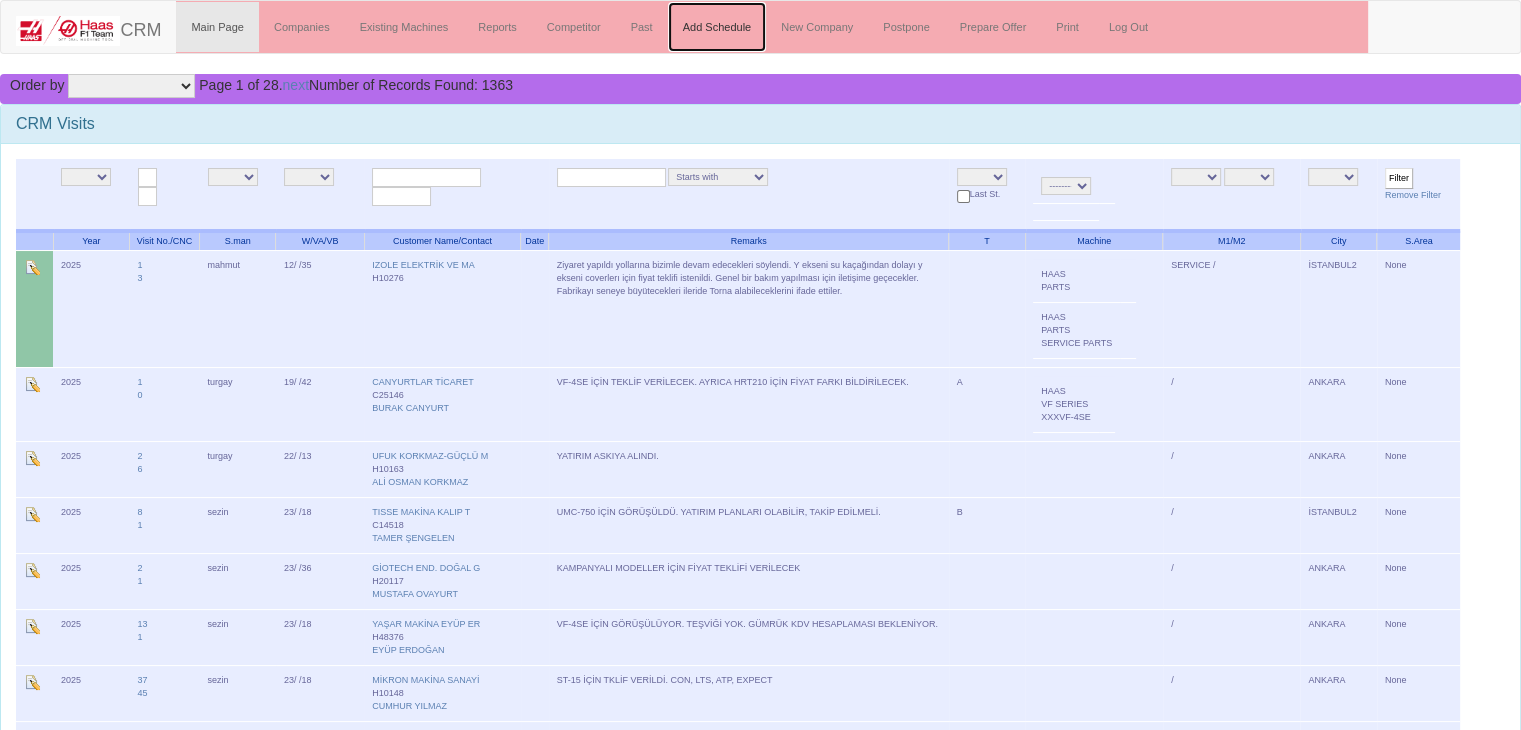 click on "Add Schedule" at bounding box center (717, 27) 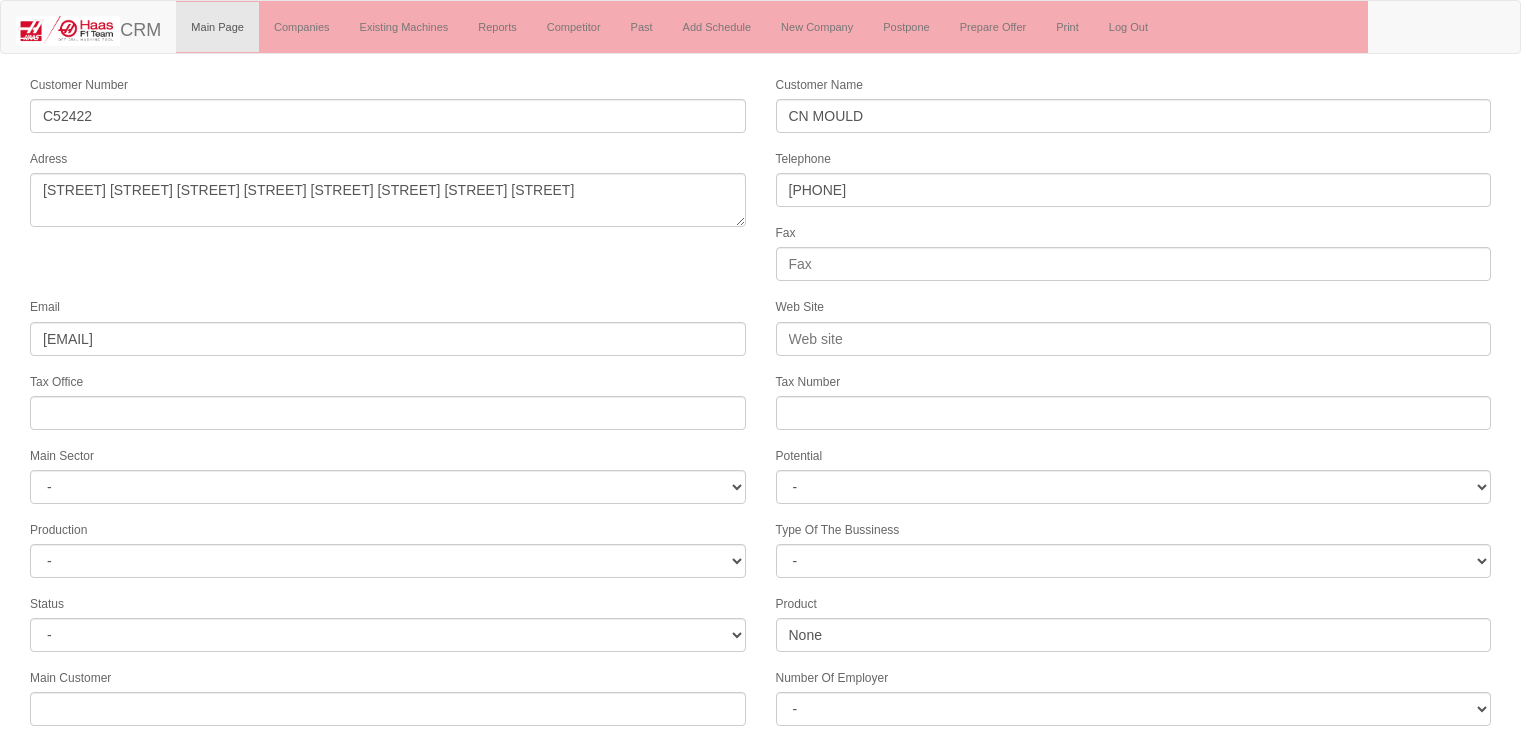 scroll, scrollTop: 0, scrollLeft: 0, axis: both 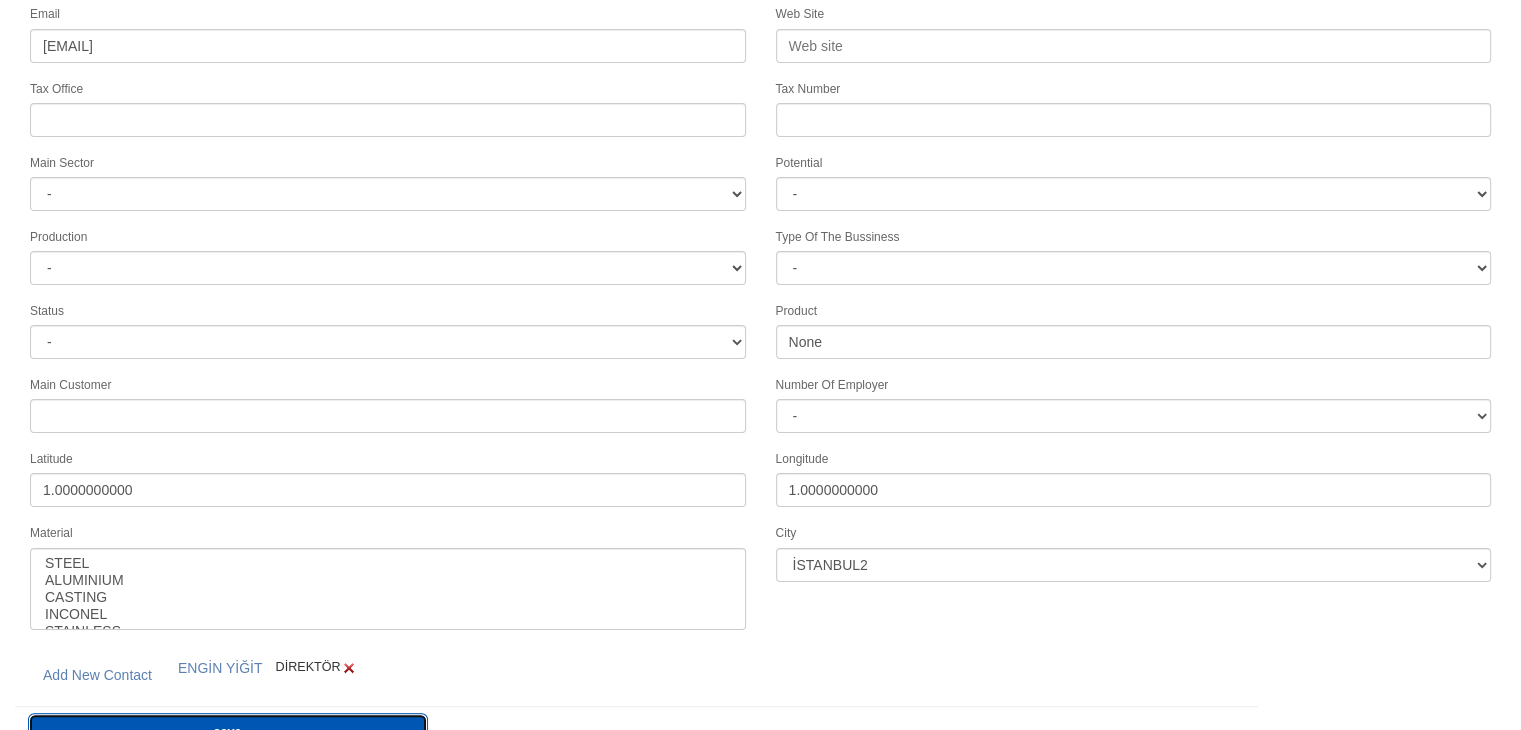 click on "save" at bounding box center (228, 732) 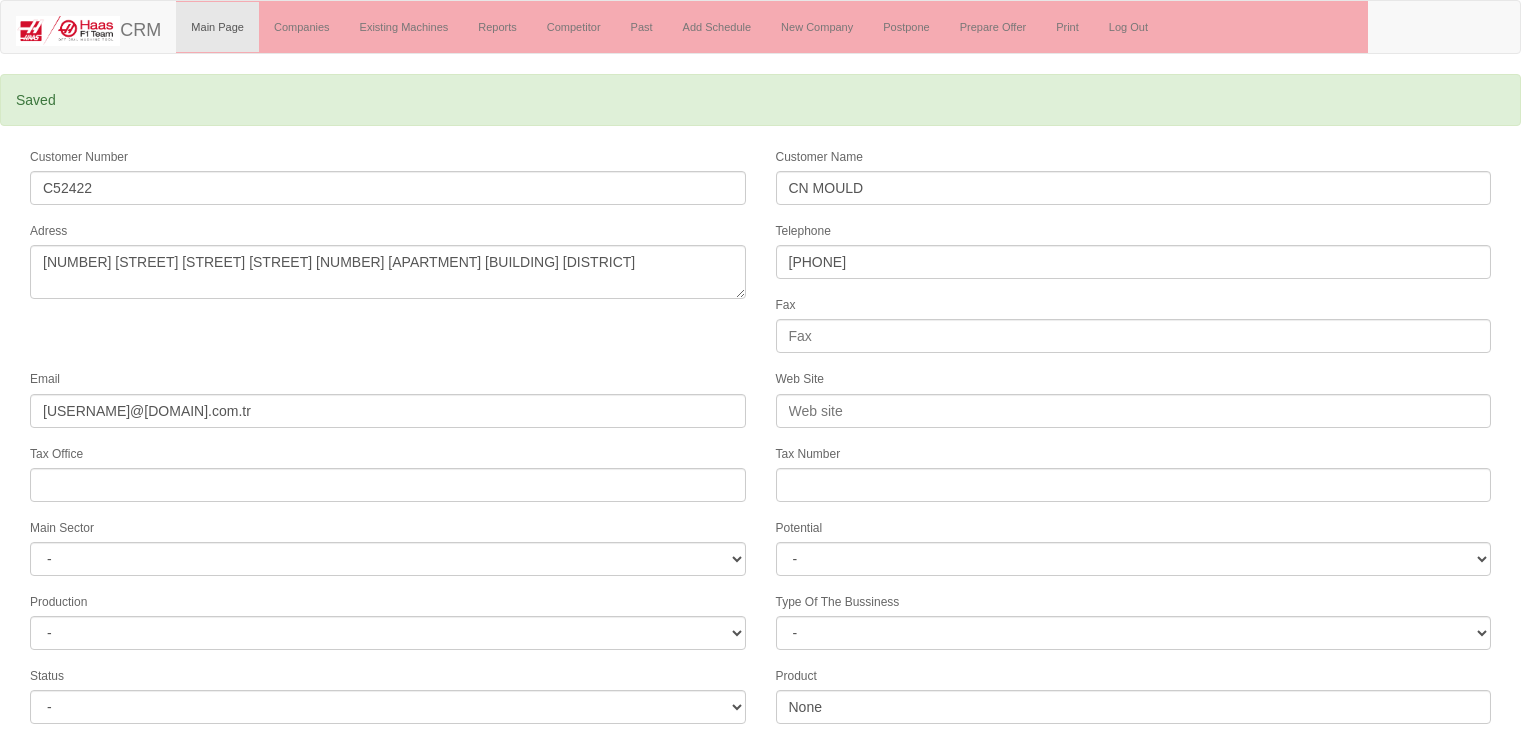 scroll, scrollTop: 0, scrollLeft: 0, axis: both 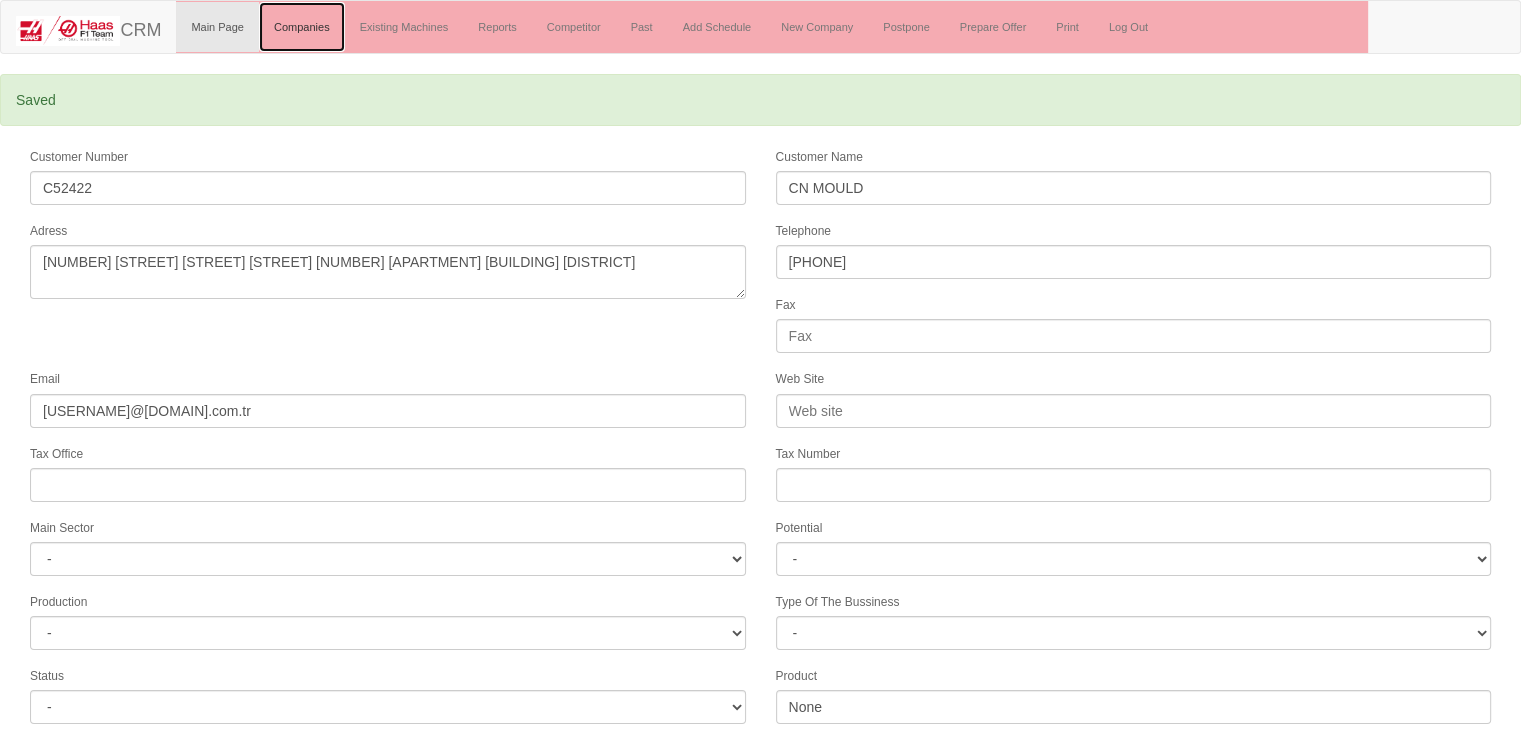 click on "Companies" at bounding box center (302, 27) 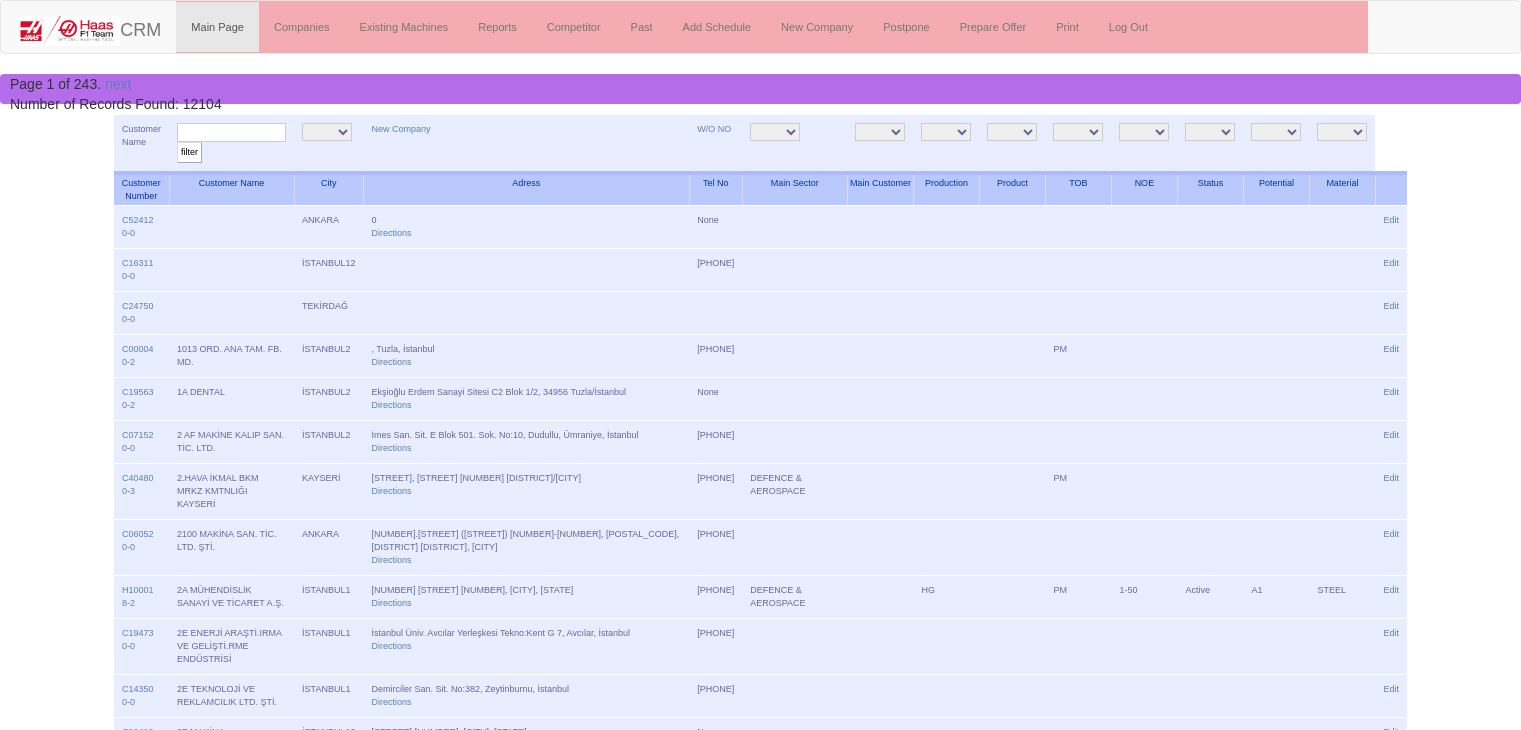 scroll, scrollTop: 0, scrollLeft: 0, axis: both 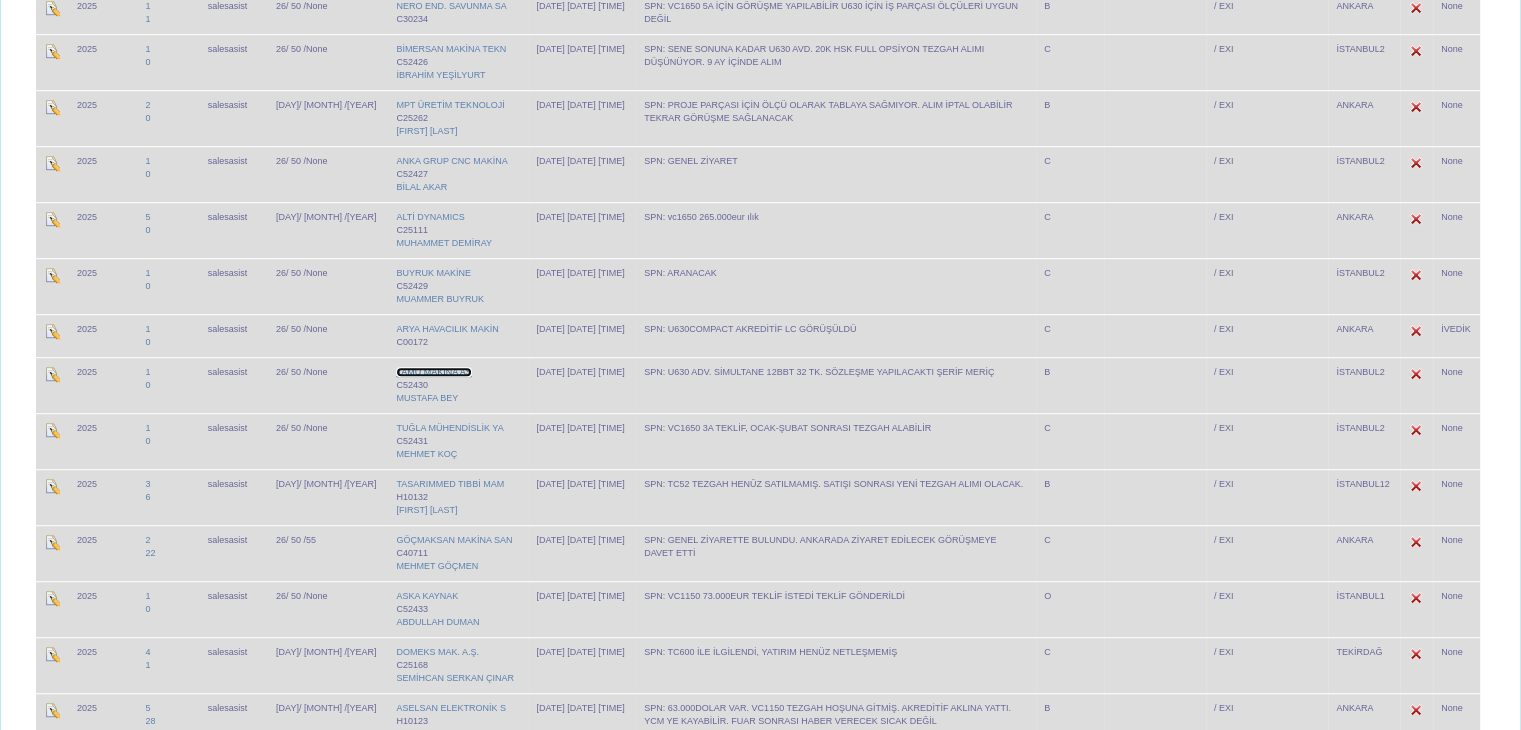 click on "TAMU MAKINA AŞ" at bounding box center [433, 372] 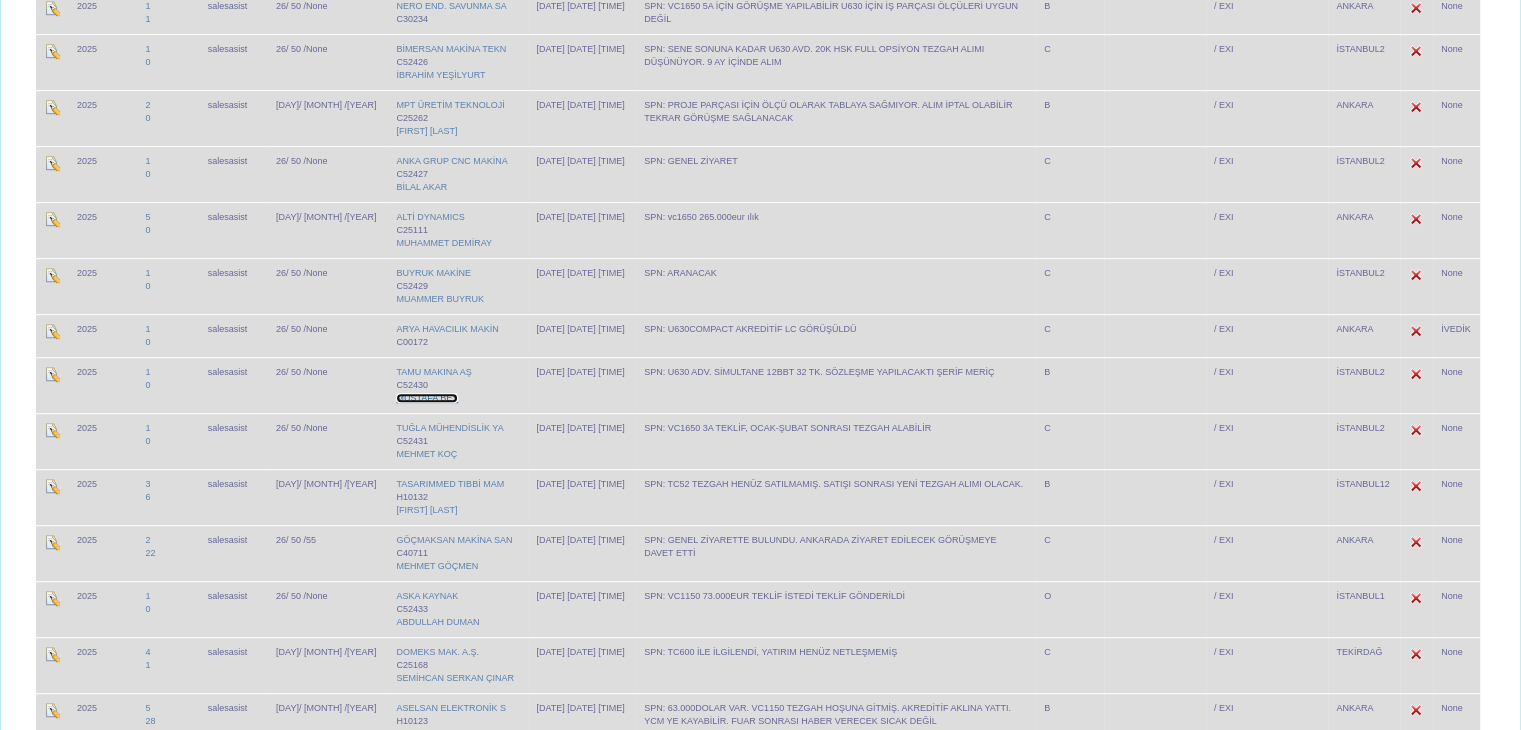 click on "MUSTAFA BEY" at bounding box center (427, 398) 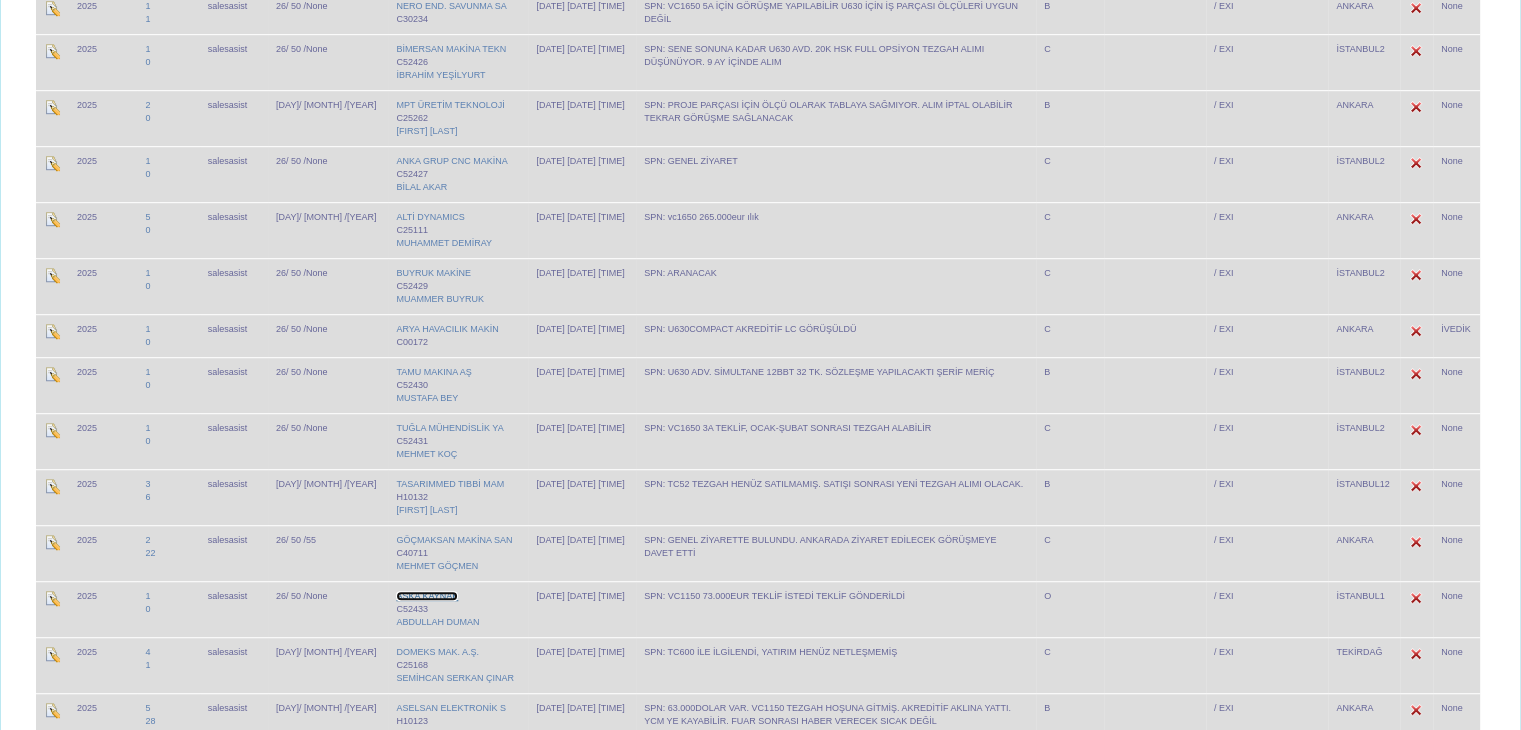 click on "ASKA KAYNAK" at bounding box center [427, 596] 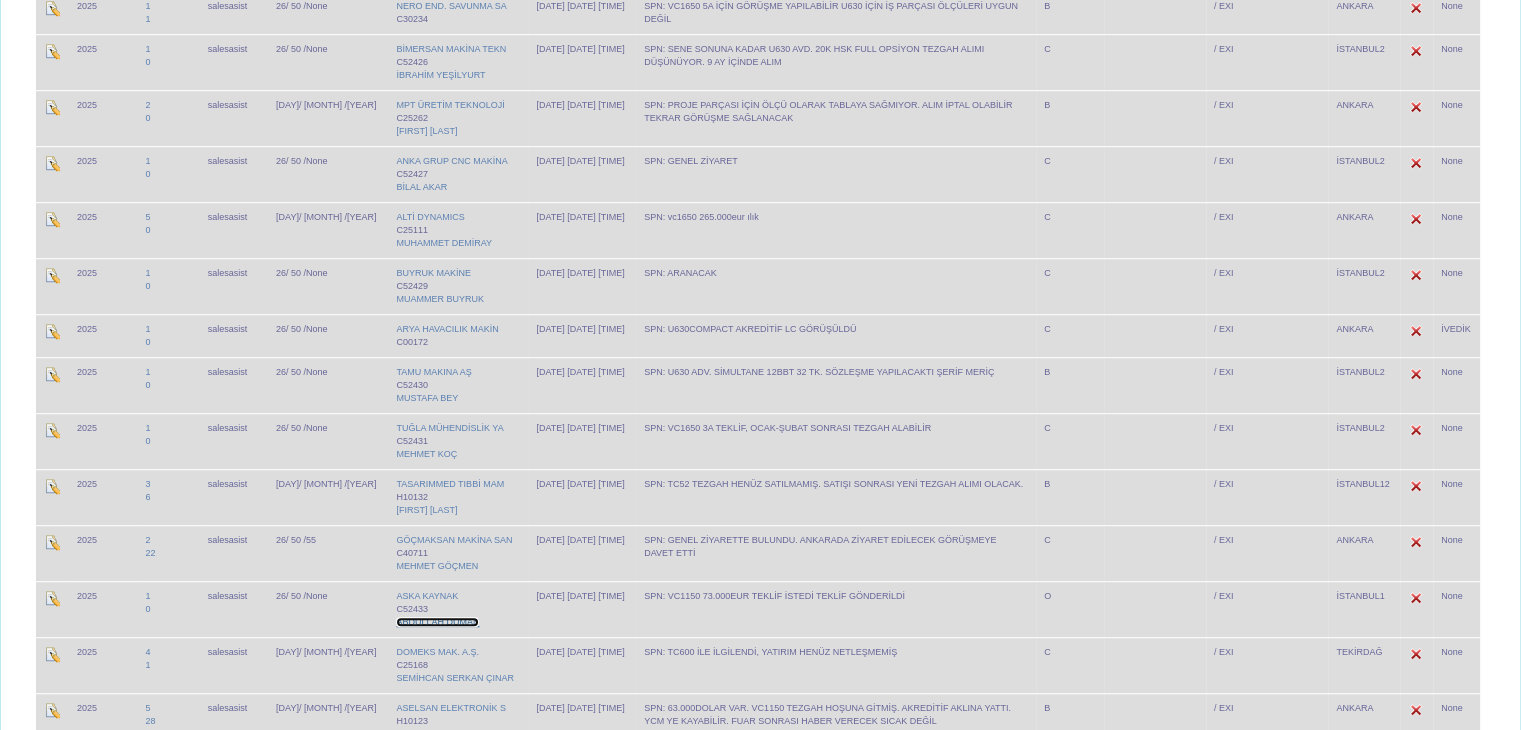 click on "ABDULLAH DUMAN" at bounding box center [437, 622] 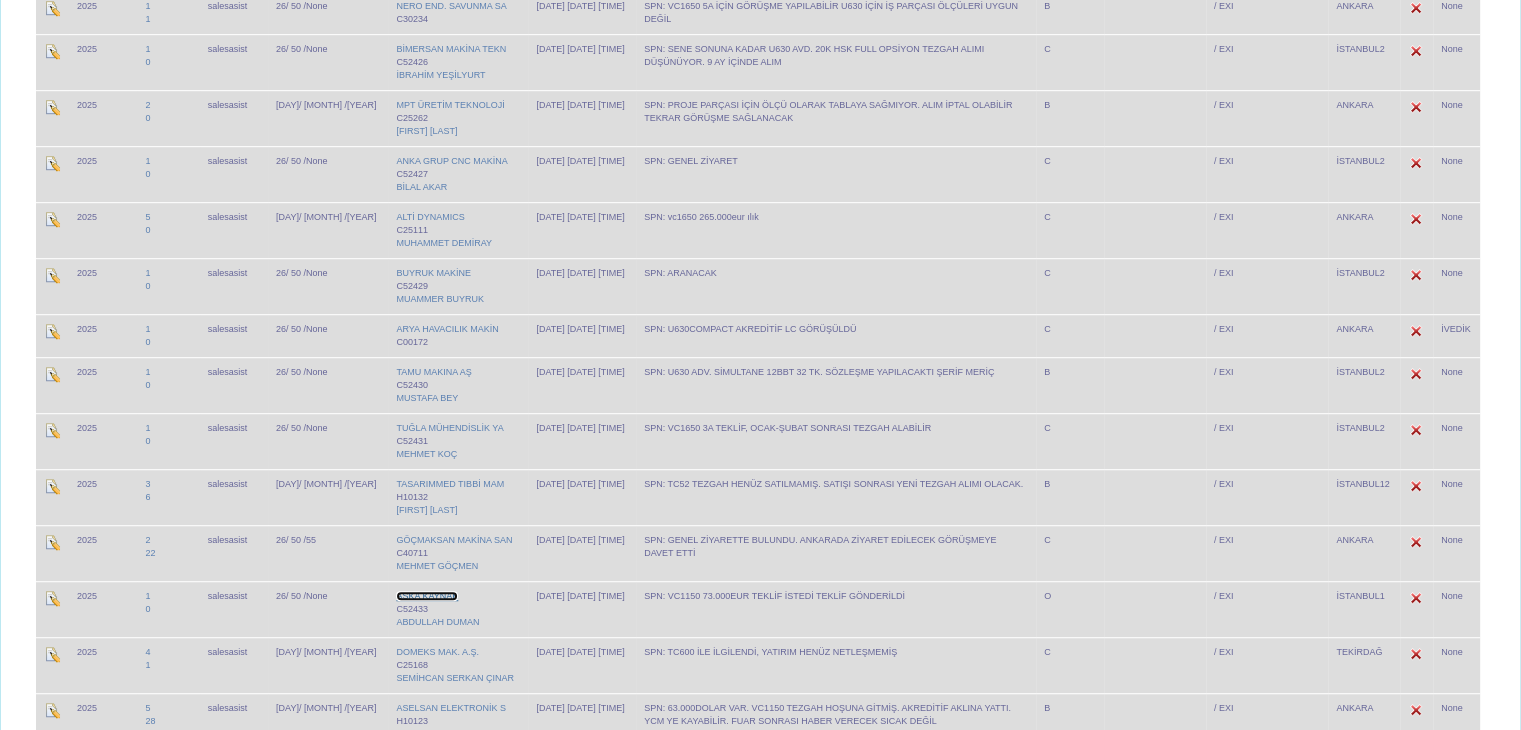 click on "ASKA KAYNAK" at bounding box center (427, 596) 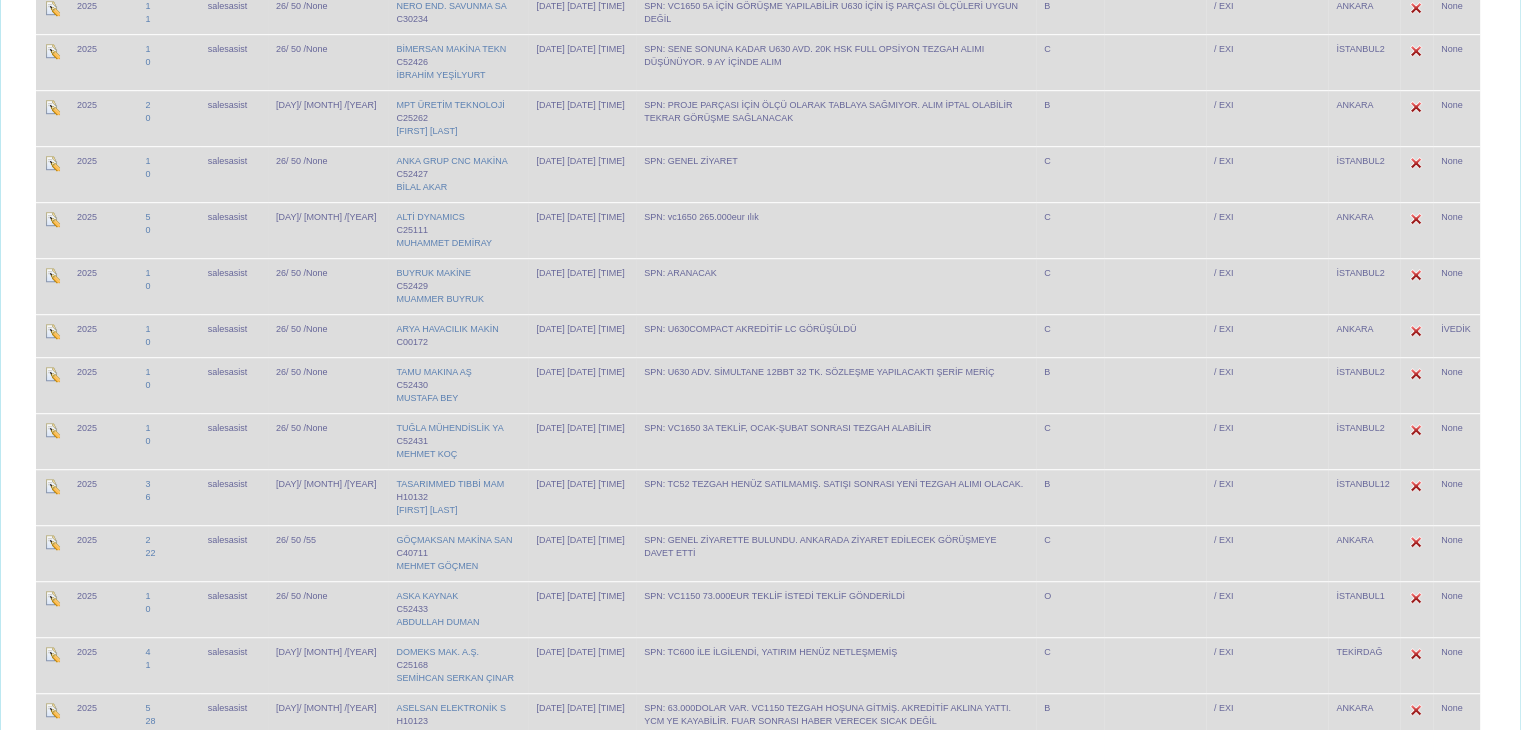 scroll, scrollTop: 1801, scrollLeft: 0, axis: vertical 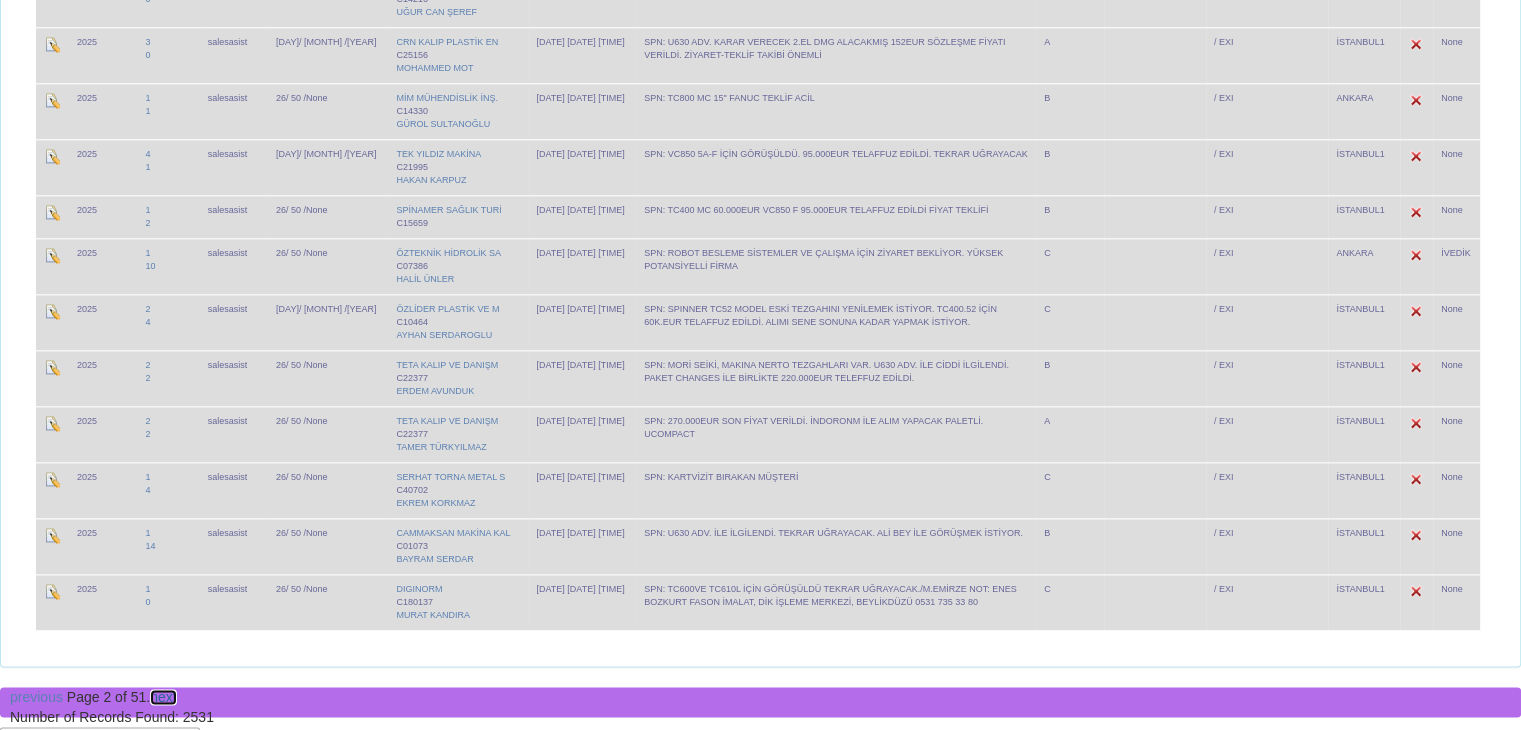 click on "next" at bounding box center [163, 697] 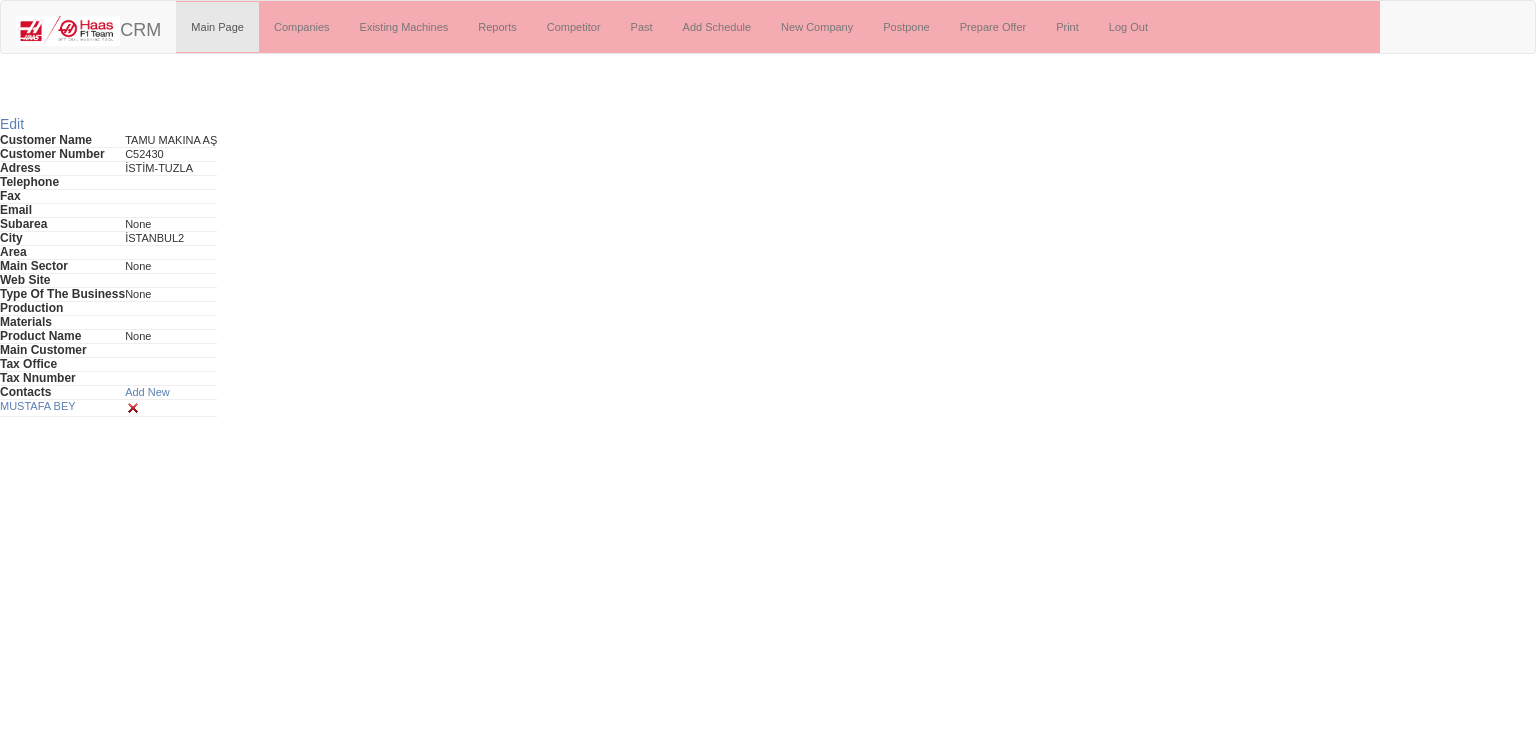 scroll, scrollTop: 0, scrollLeft: 0, axis: both 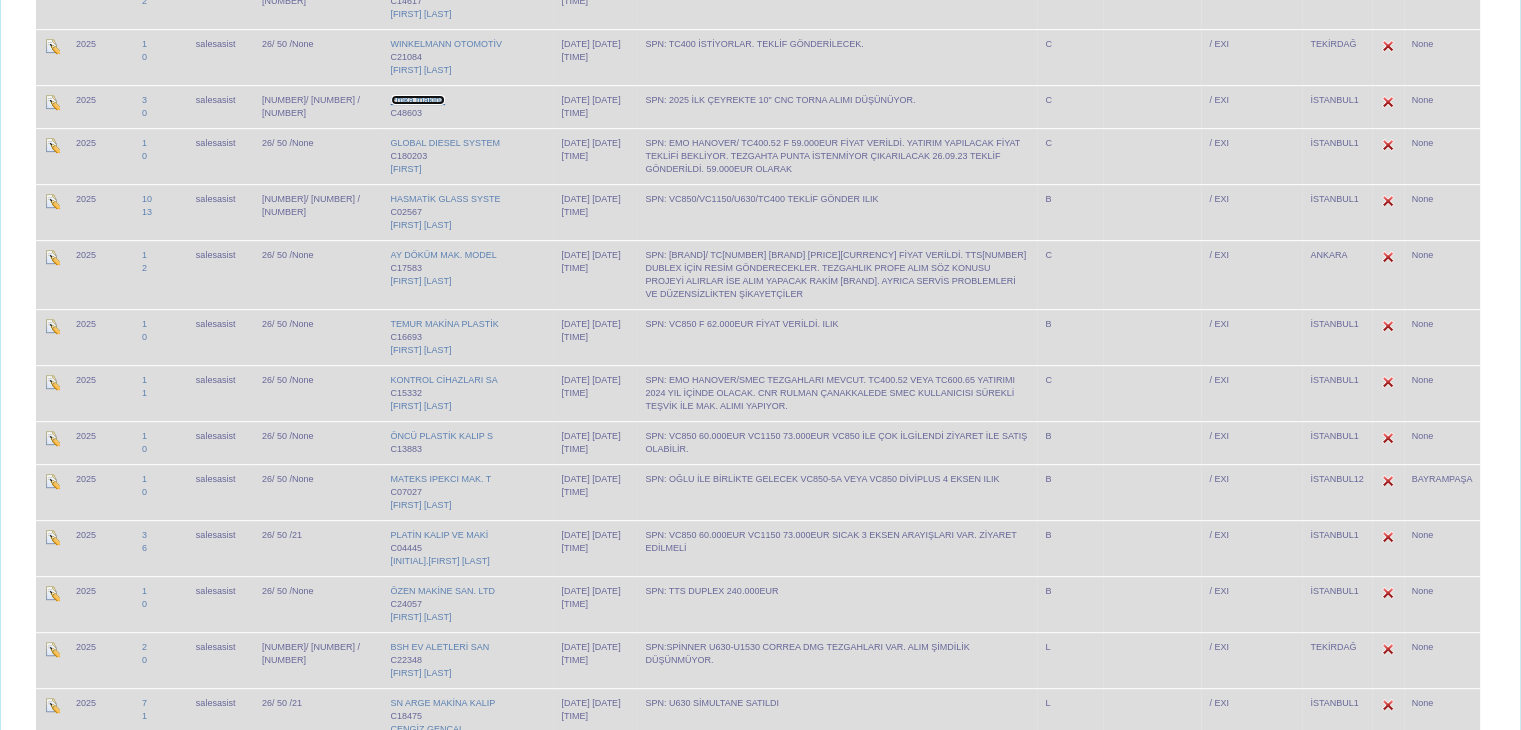 click on "Emka makina" at bounding box center (418, 100) 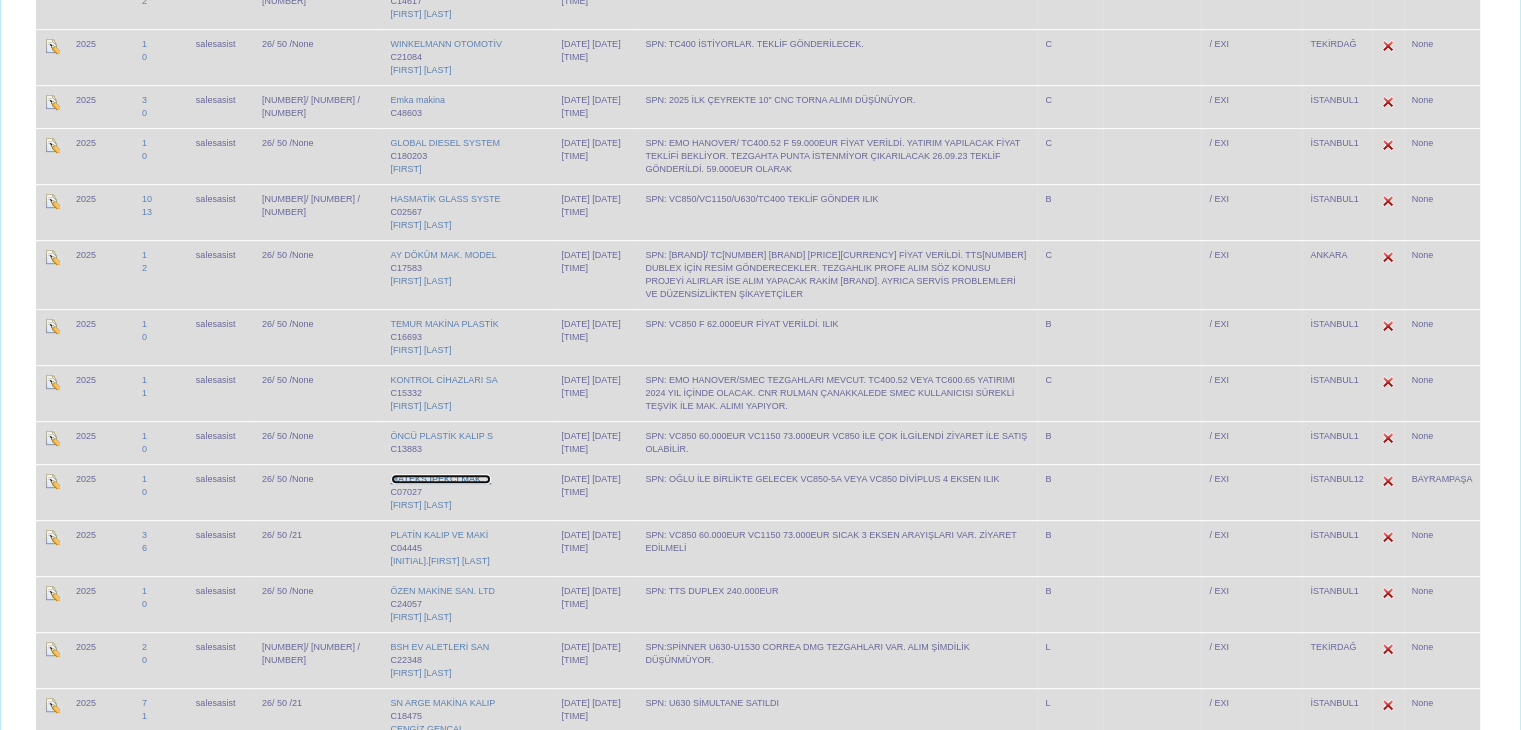 click on "MATEKS IPEKCI MAK. T" at bounding box center (441, 479) 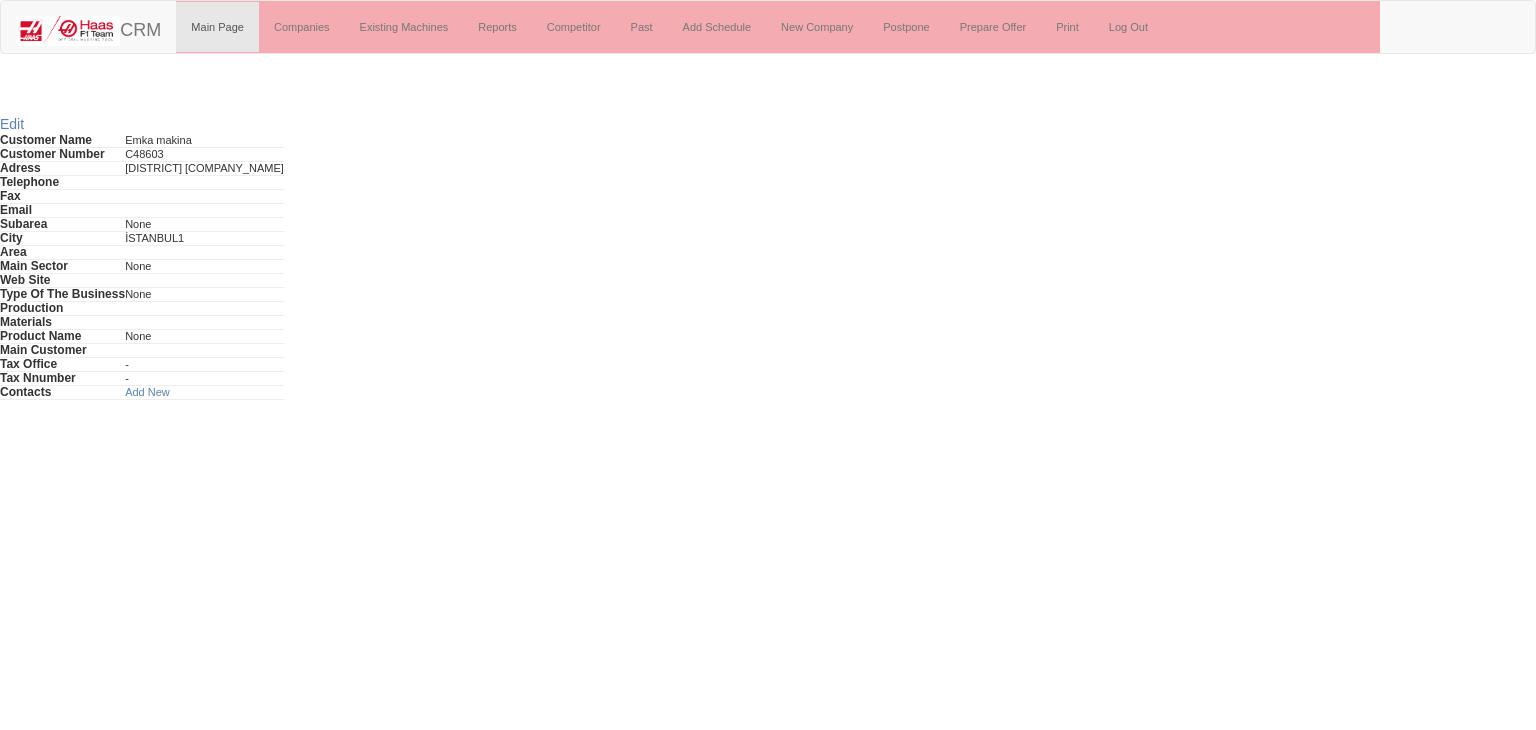 scroll, scrollTop: 0, scrollLeft: 0, axis: both 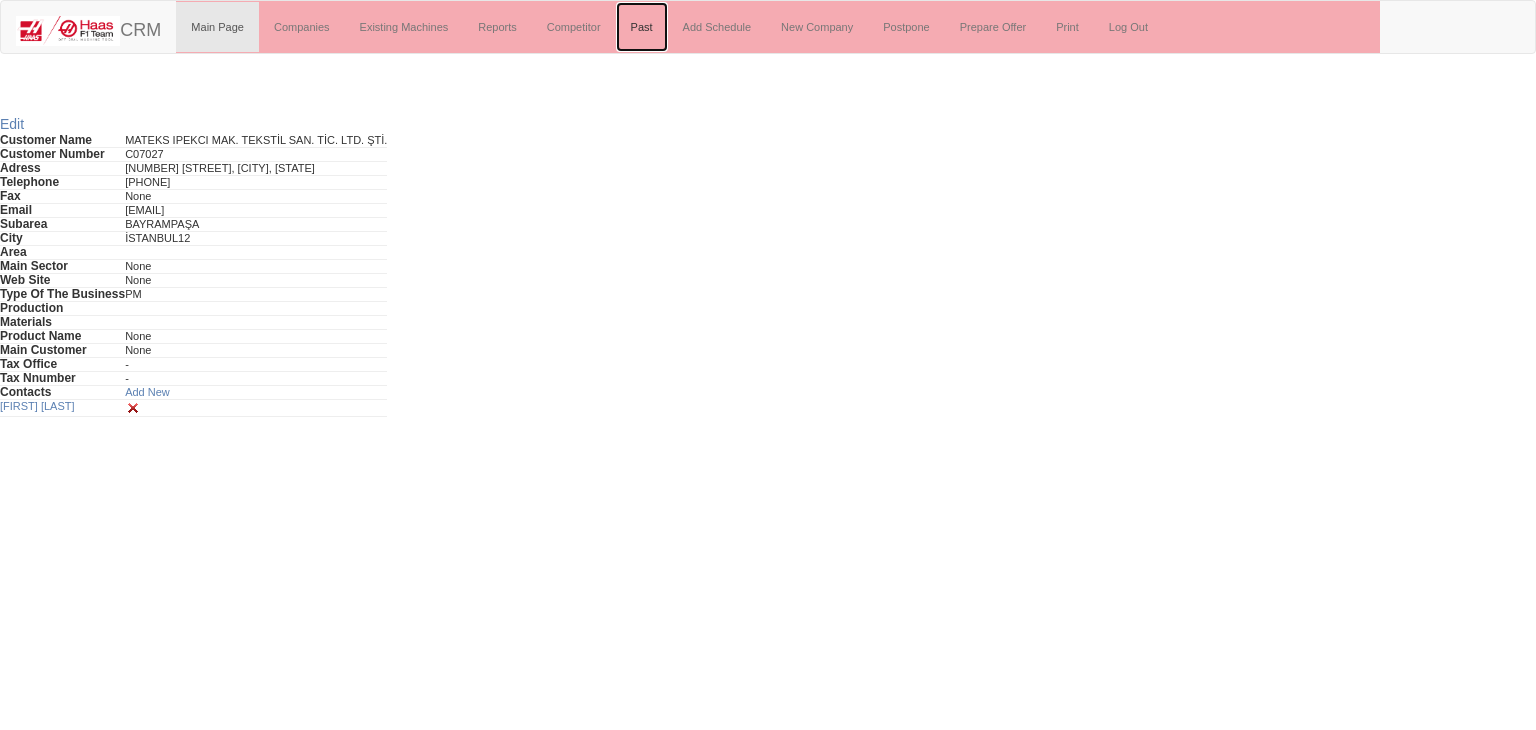 click on "Past" at bounding box center [642, 27] 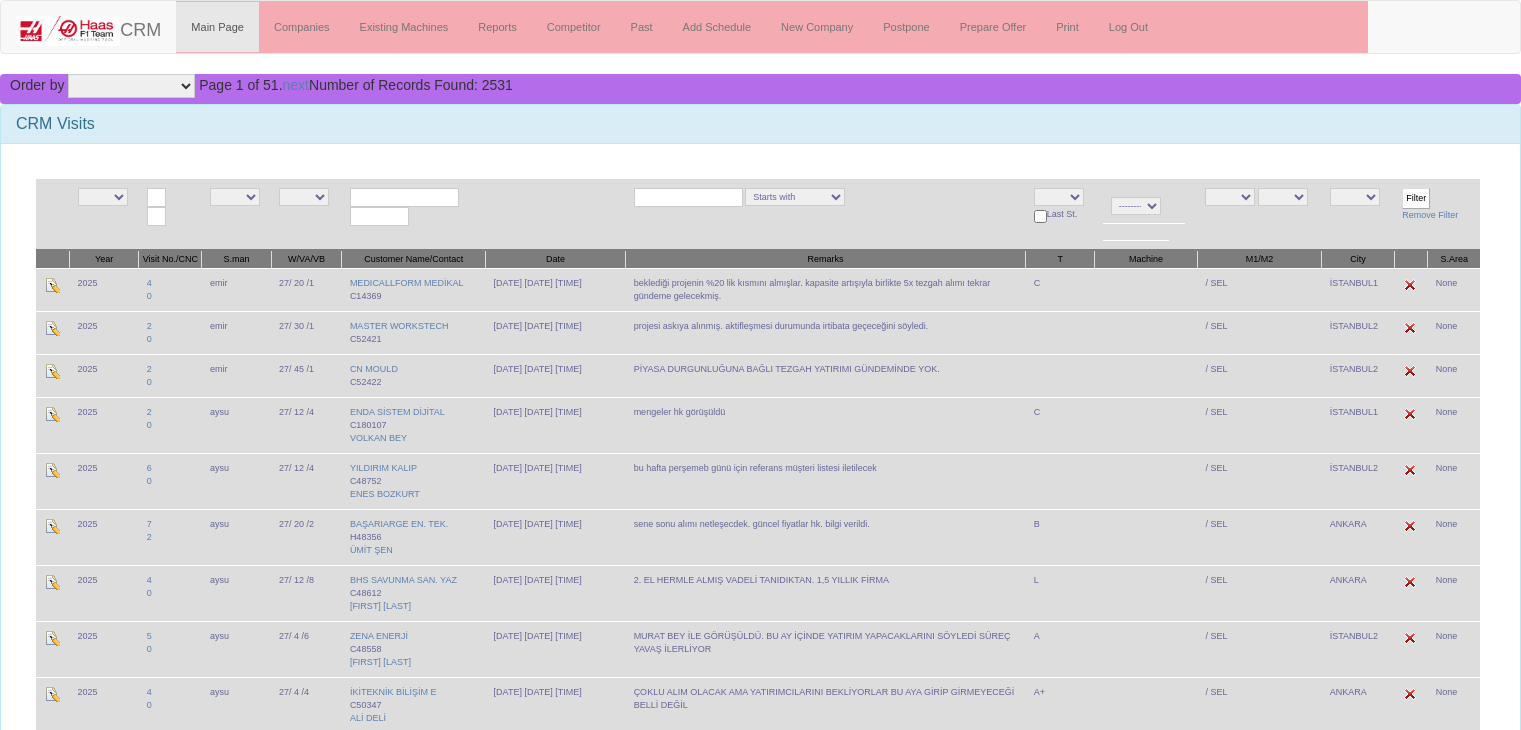 scroll, scrollTop: 0, scrollLeft: 0, axis: both 